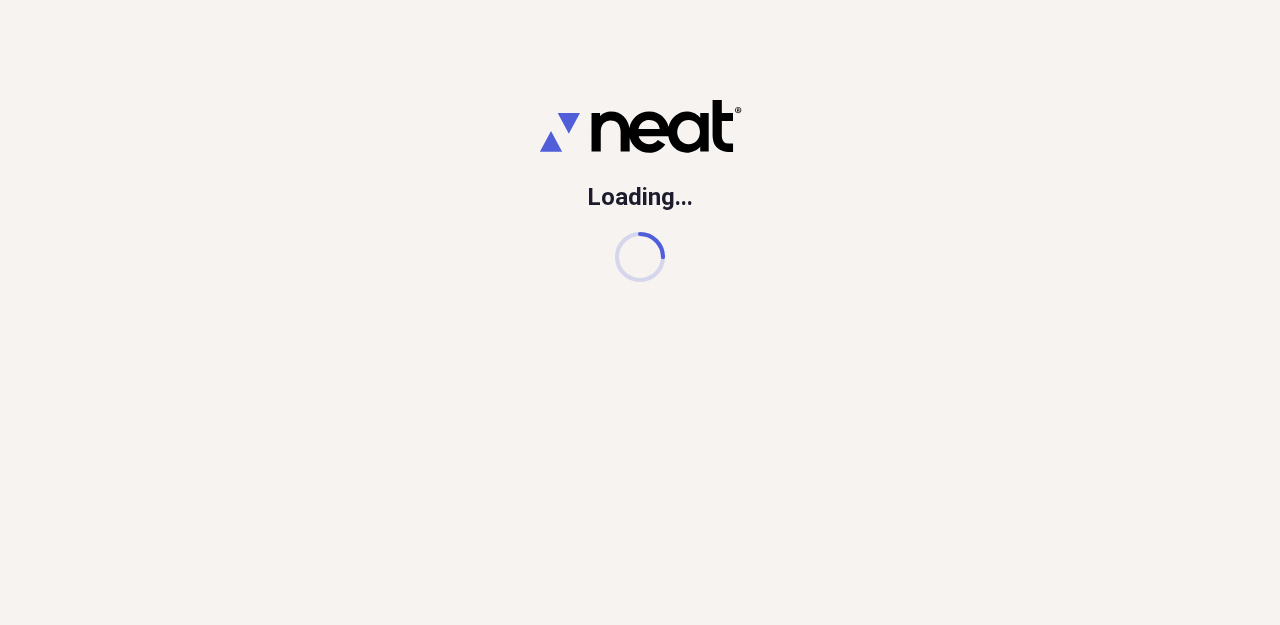 scroll, scrollTop: 0, scrollLeft: 0, axis: both 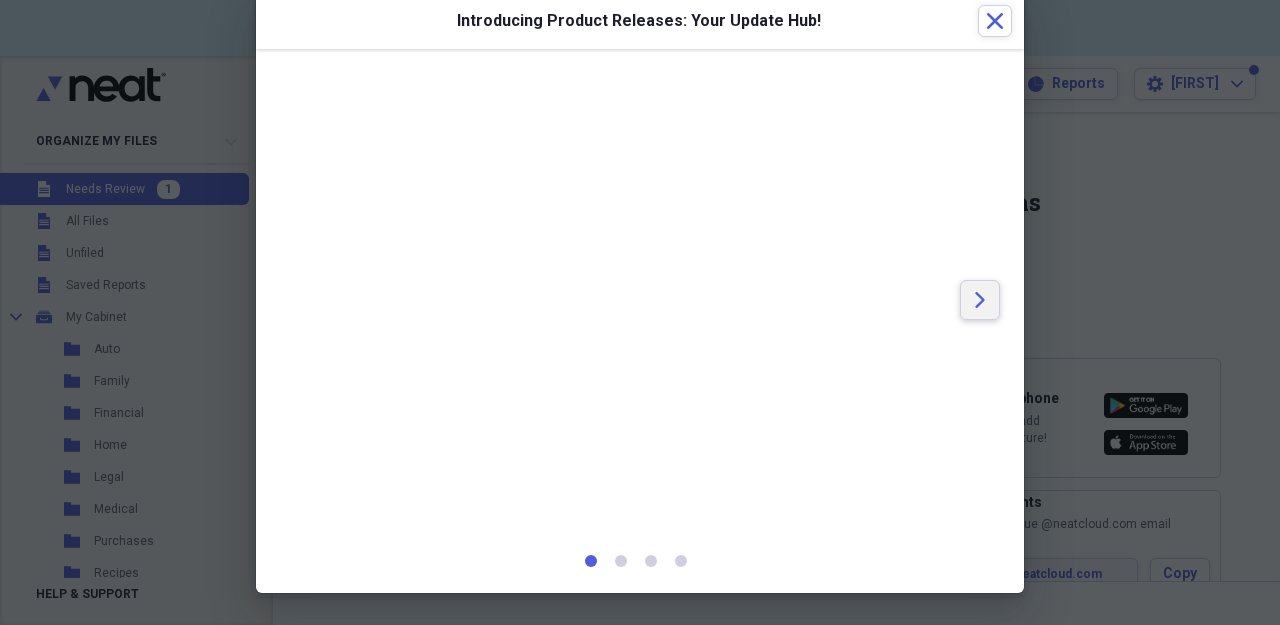 click on "Arrow" 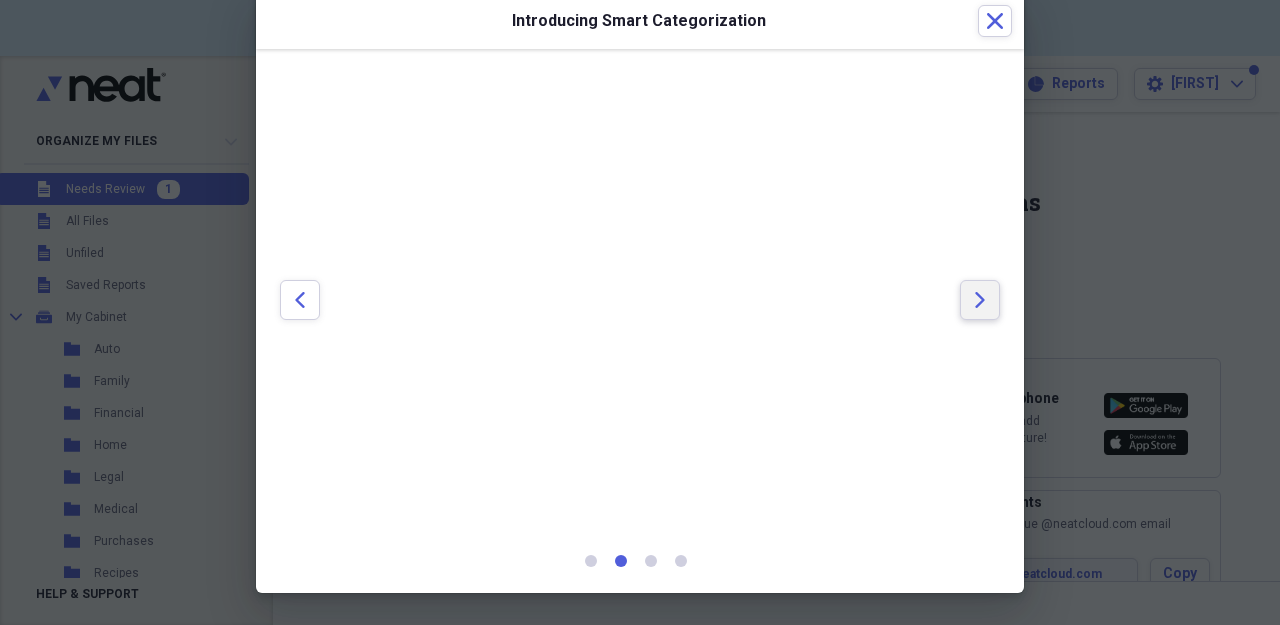 click on "Arrow" 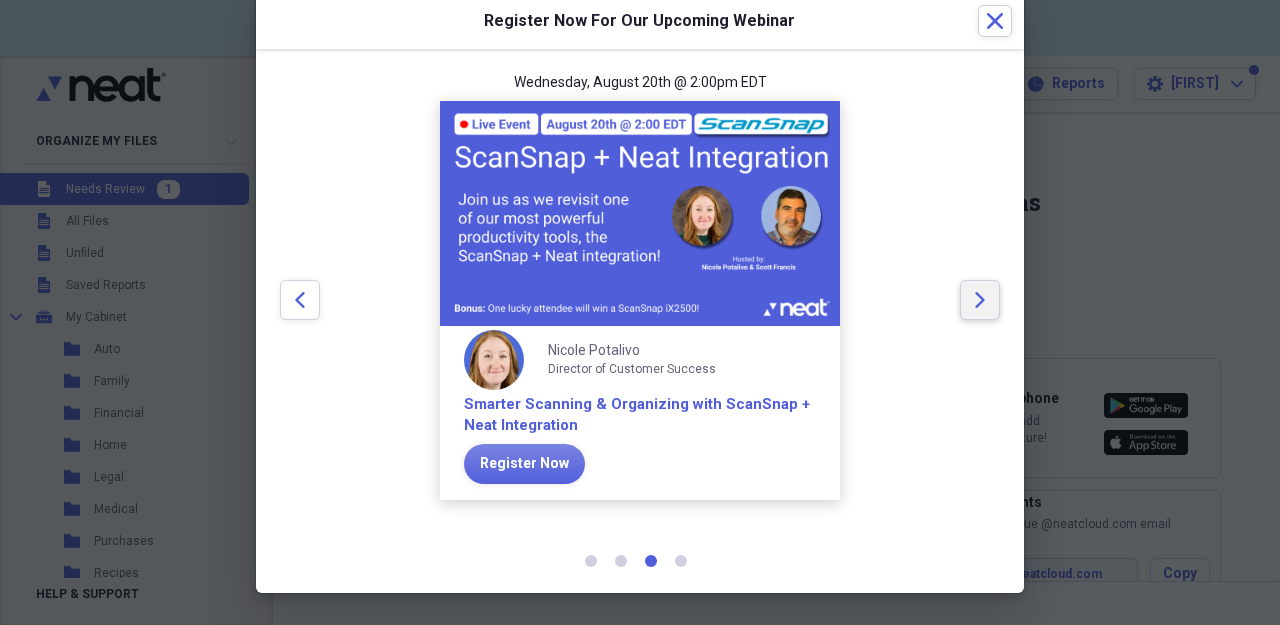 click on "Arrow" 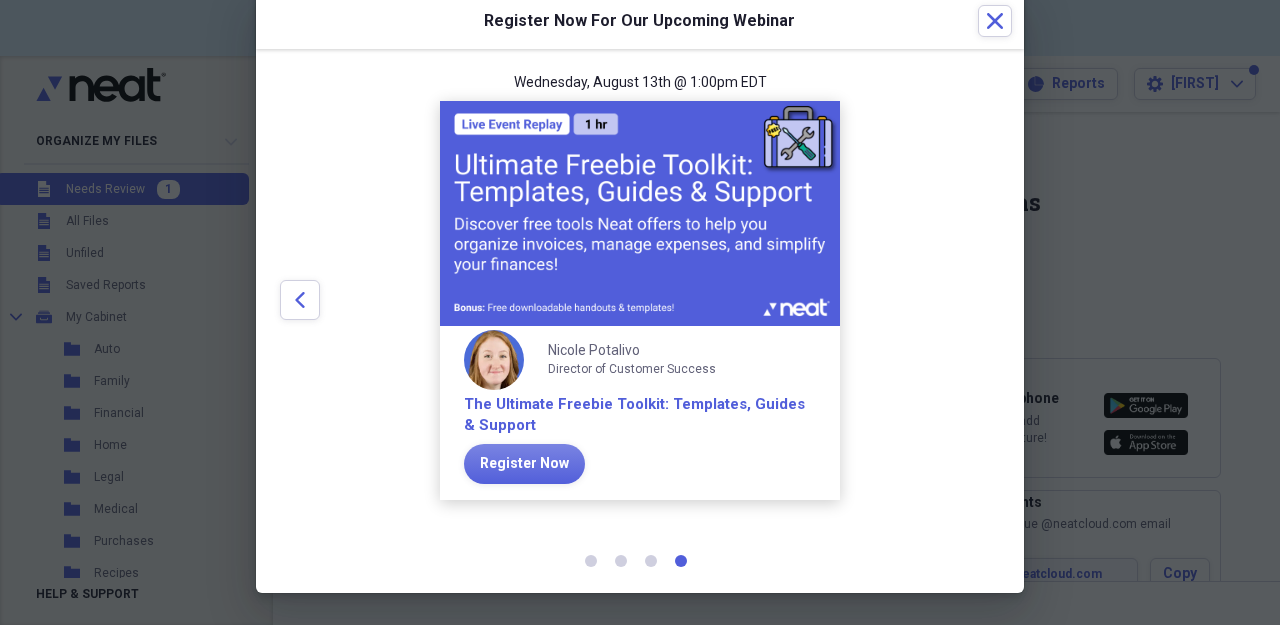 click at bounding box center (980, 300) 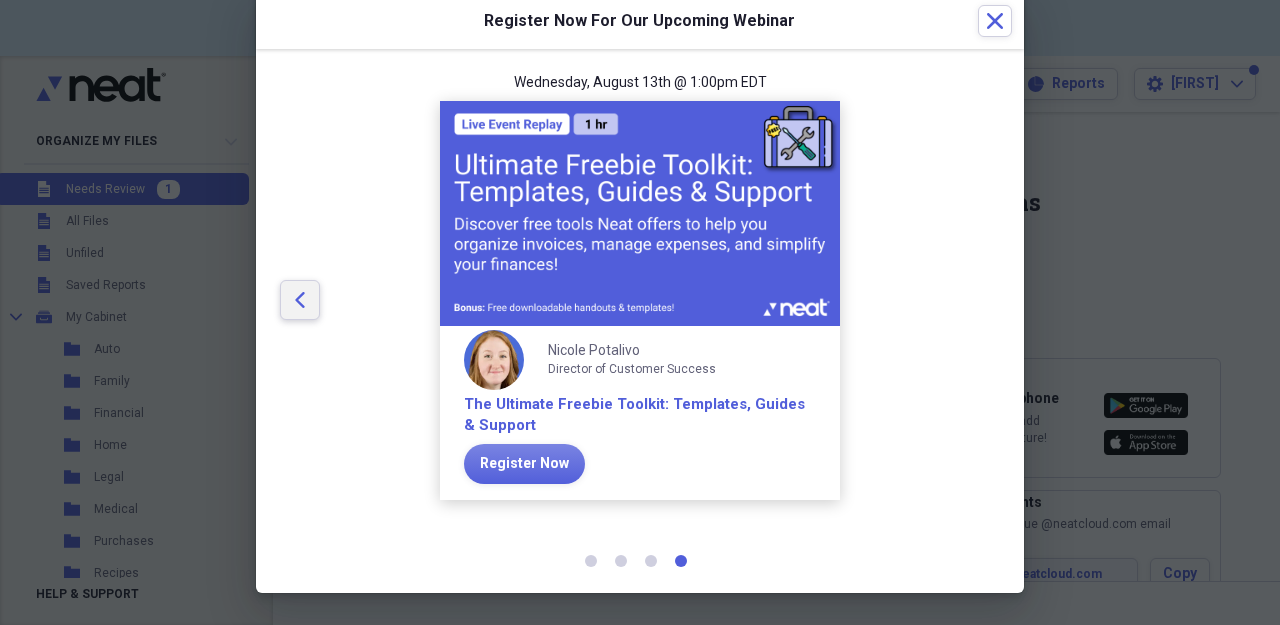 click on "Arrow" 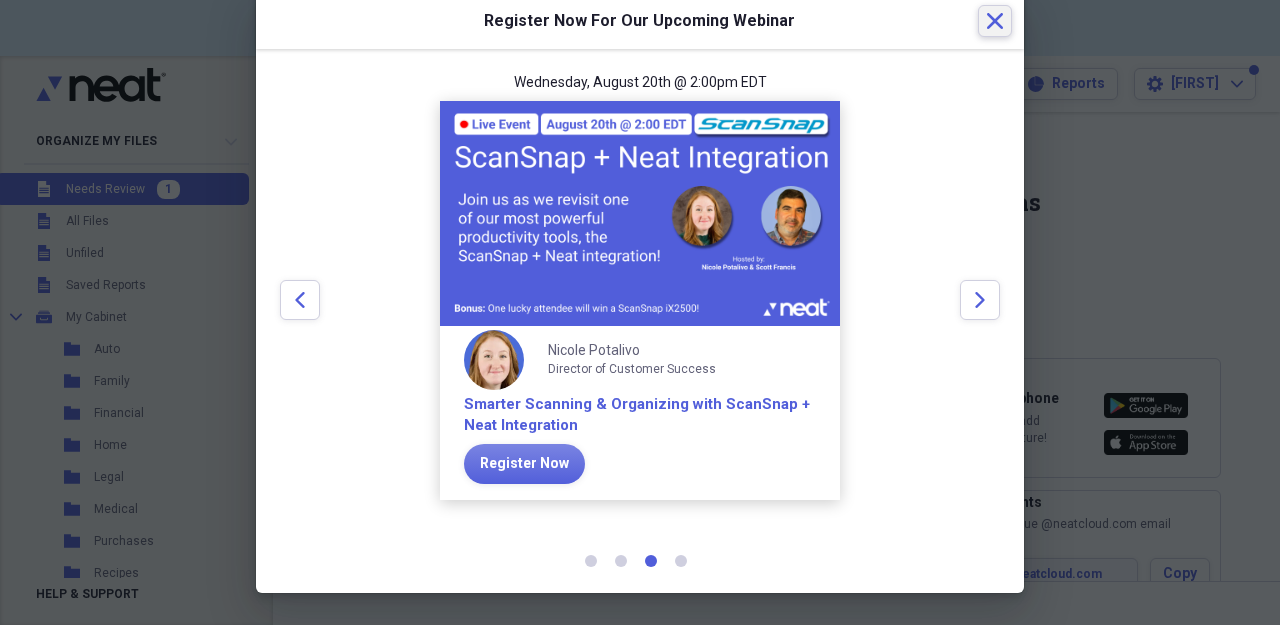 click 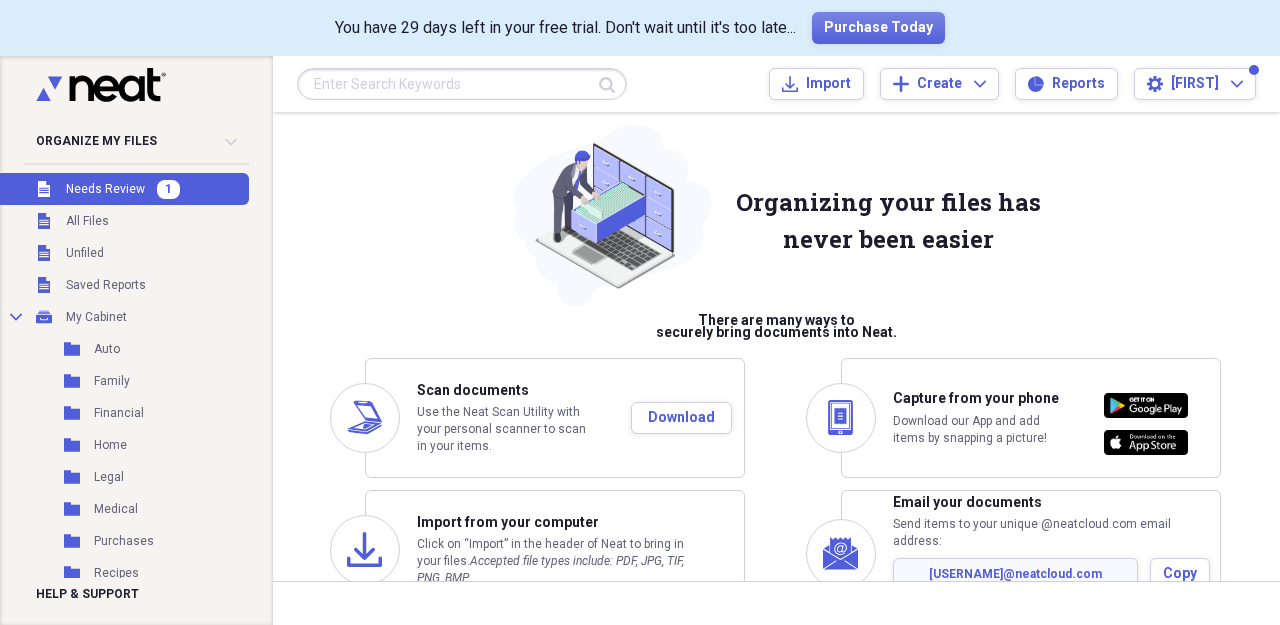 scroll, scrollTop: 0, scrollLeft: 0, axis: both 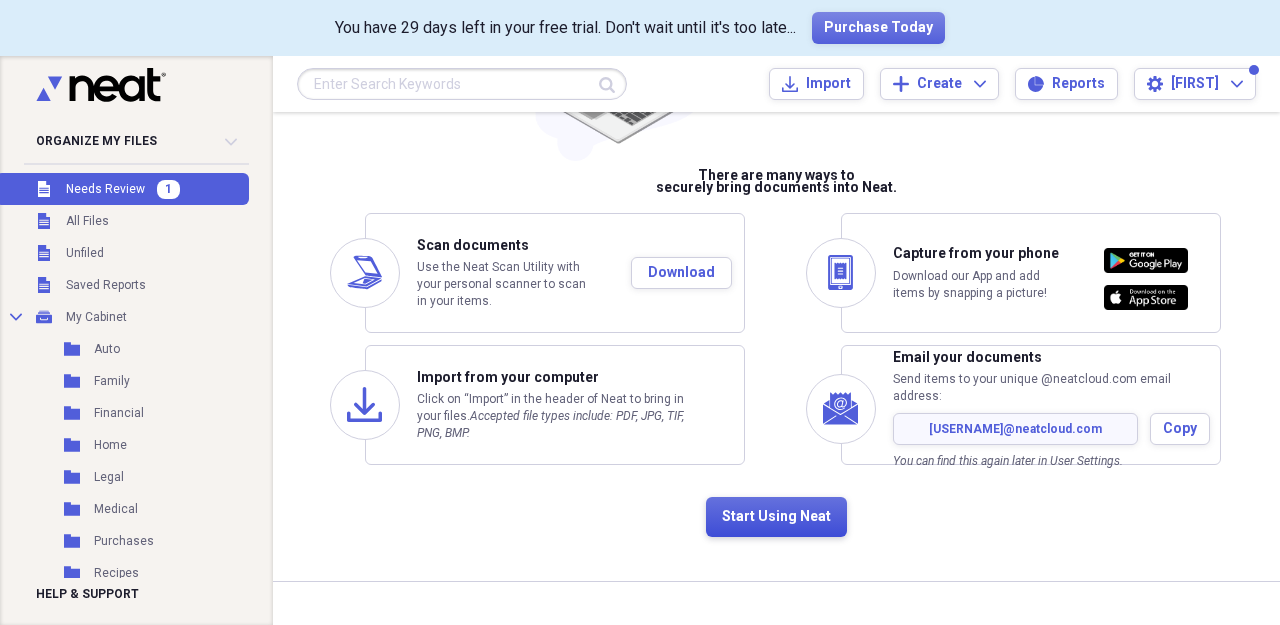 click on "Start Using Neat" at bounding box center [776, 517] 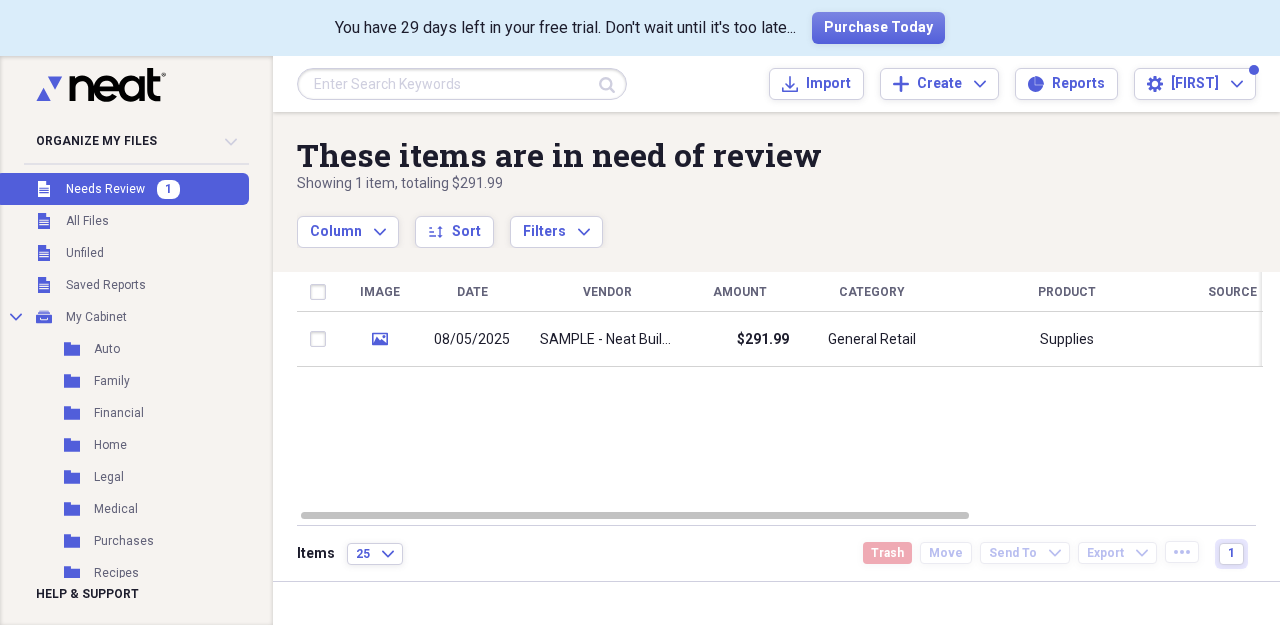scroll, scrollTop: 0, scrollLeft: 0, axis: both 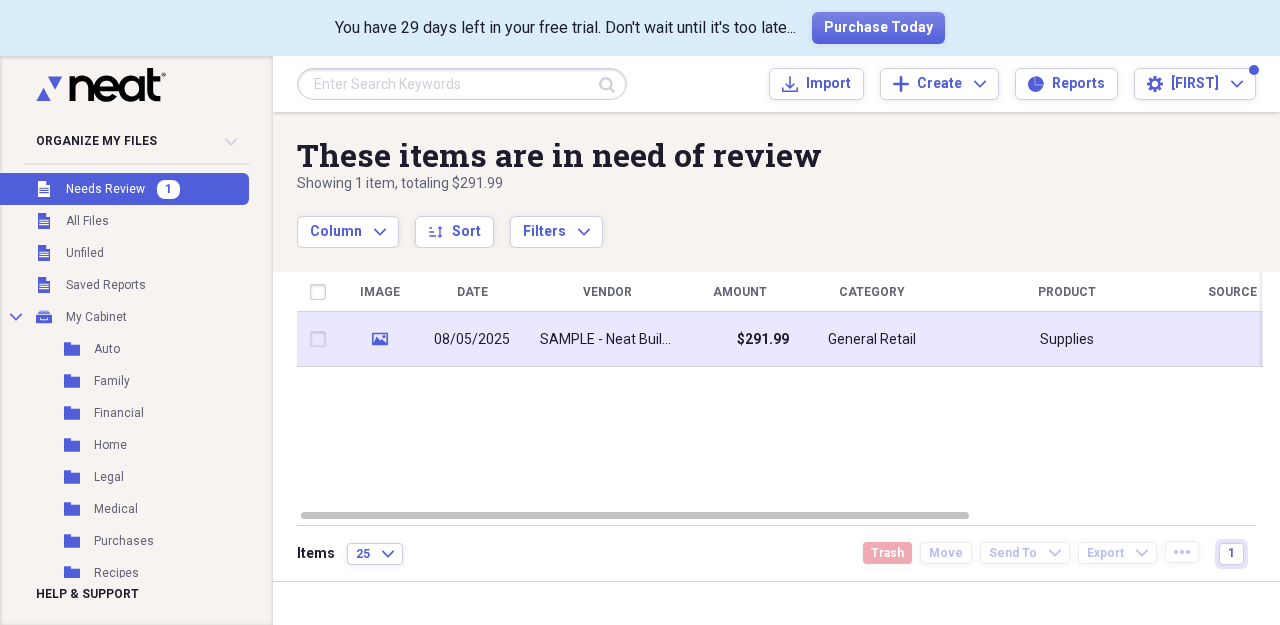 click on "SAMPLE - Neat Building Supply" at bounding box center (607, 340) 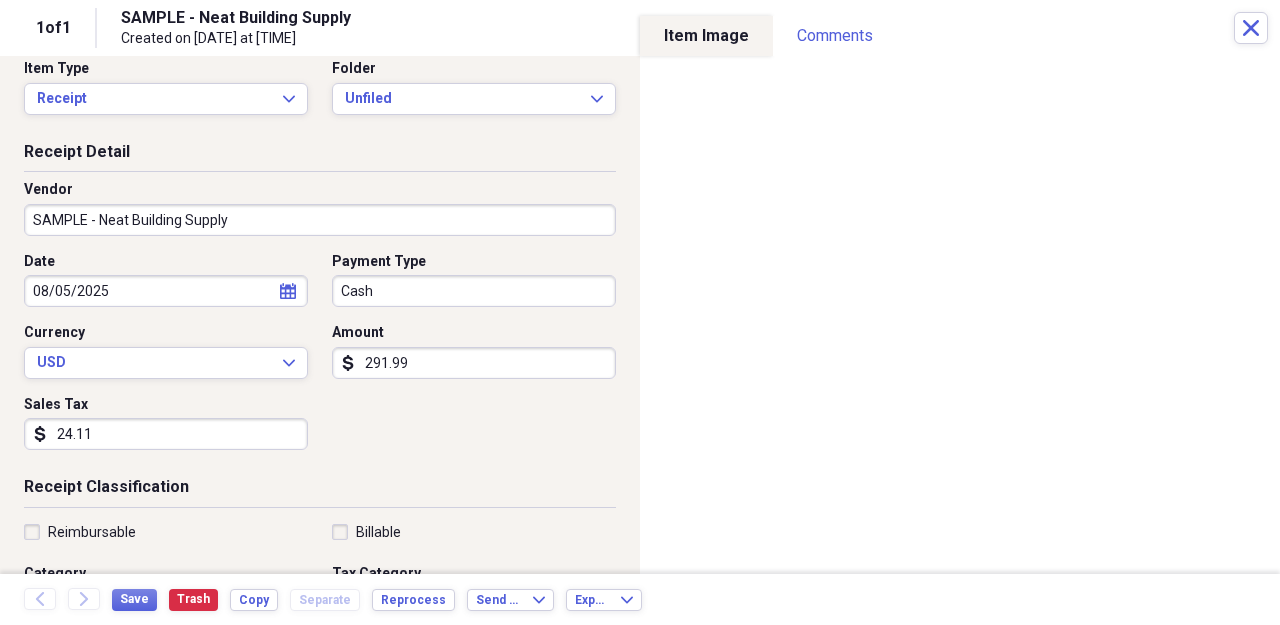 scroll, scrollTop: 0, scrollLeft: 0, axis: both 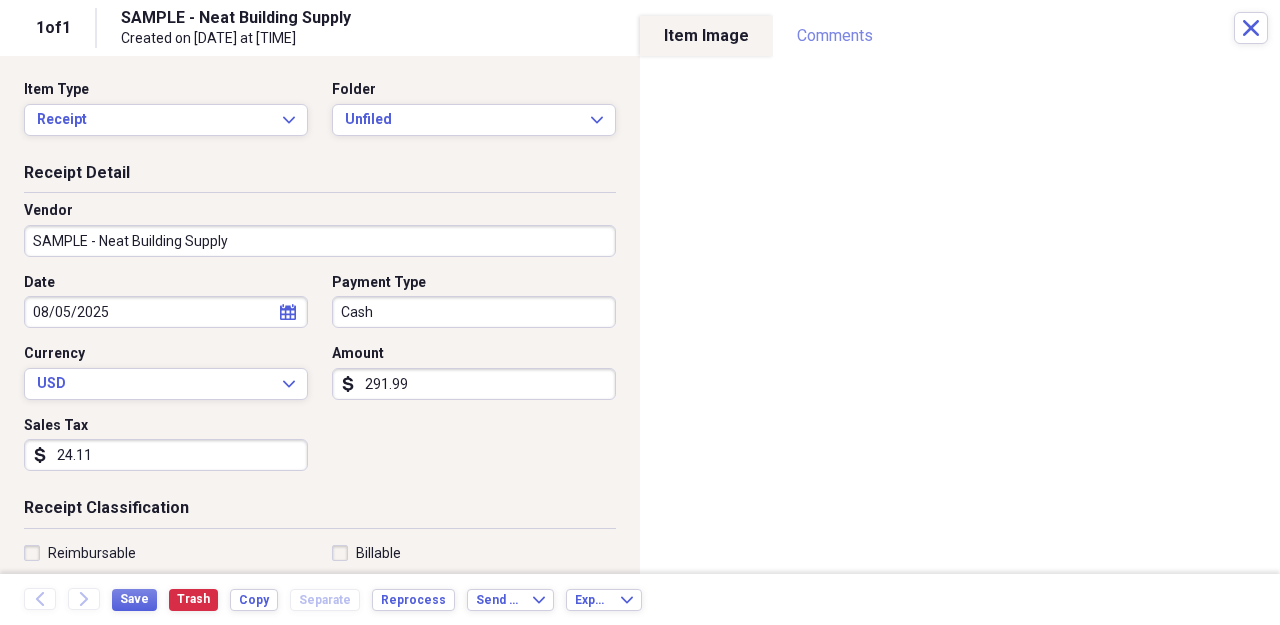 click on "Comments" at bounding box center [835, 36] 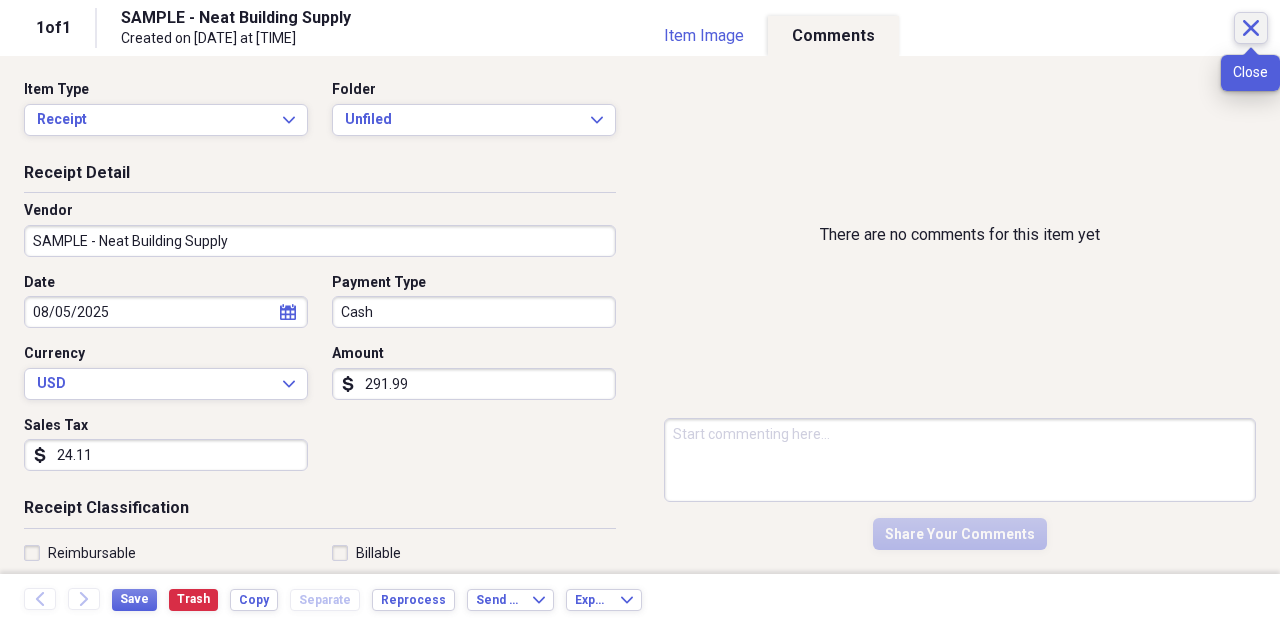 click on "Close" 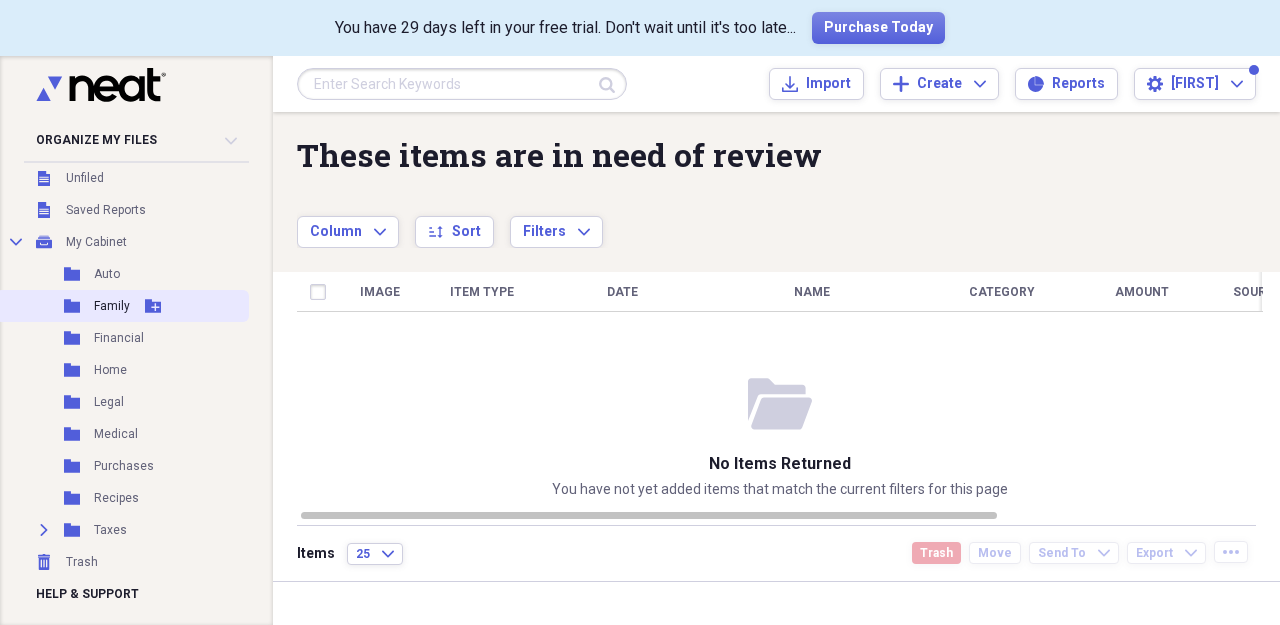 scroll, scrollTop: 0, scrollLeft: 0, axis: both 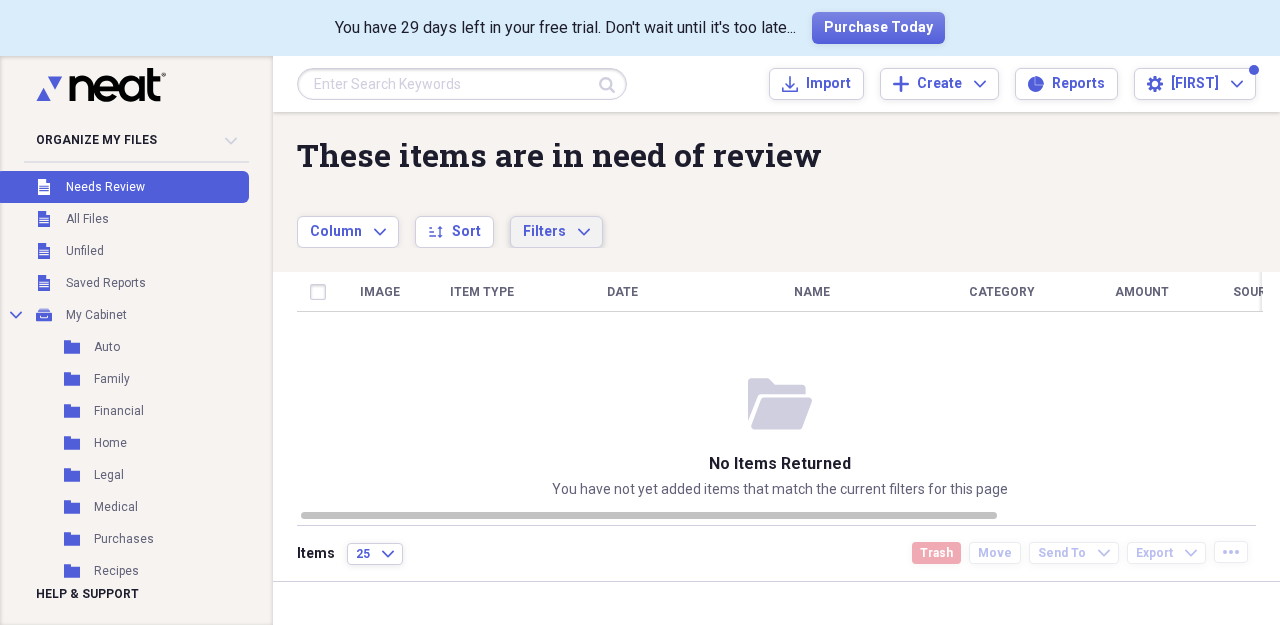 click on "Expand" 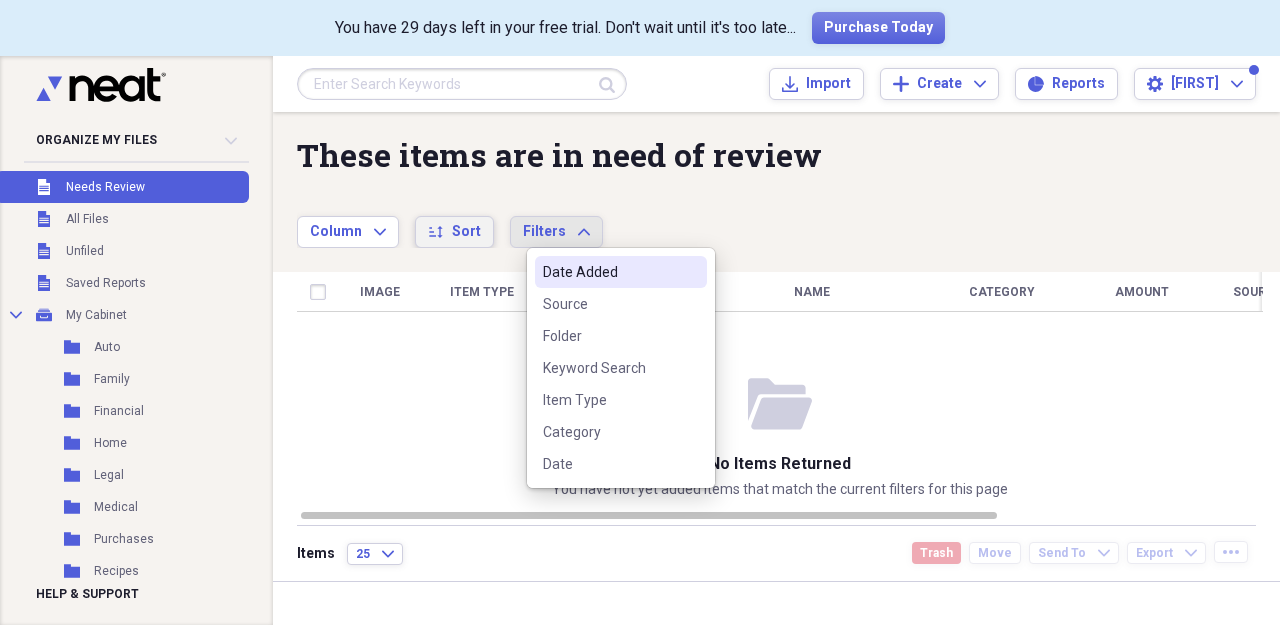 click on "Sort" at bounding box center [466, 232] 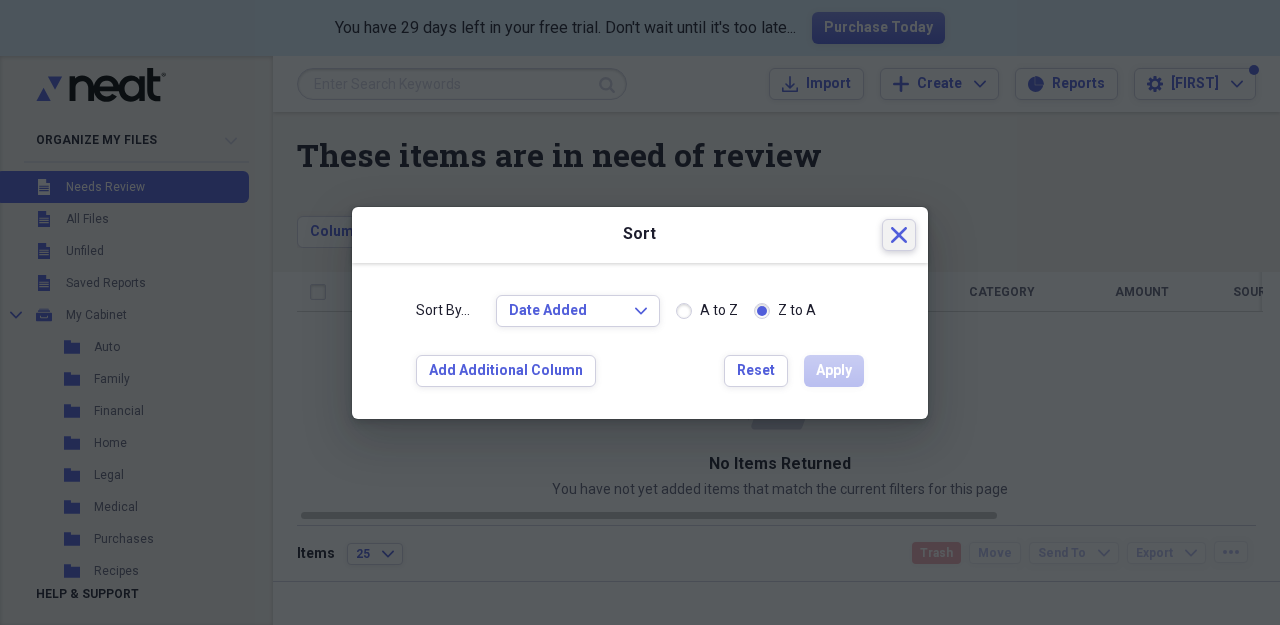 click on "Close" 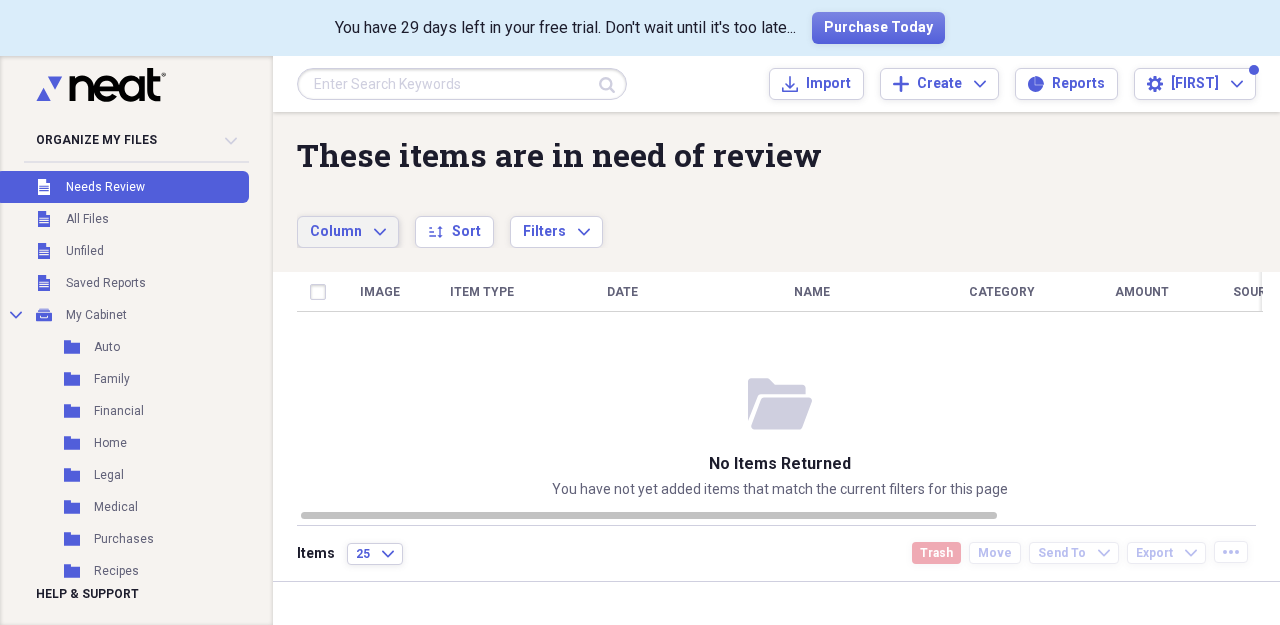 click on "Expand" 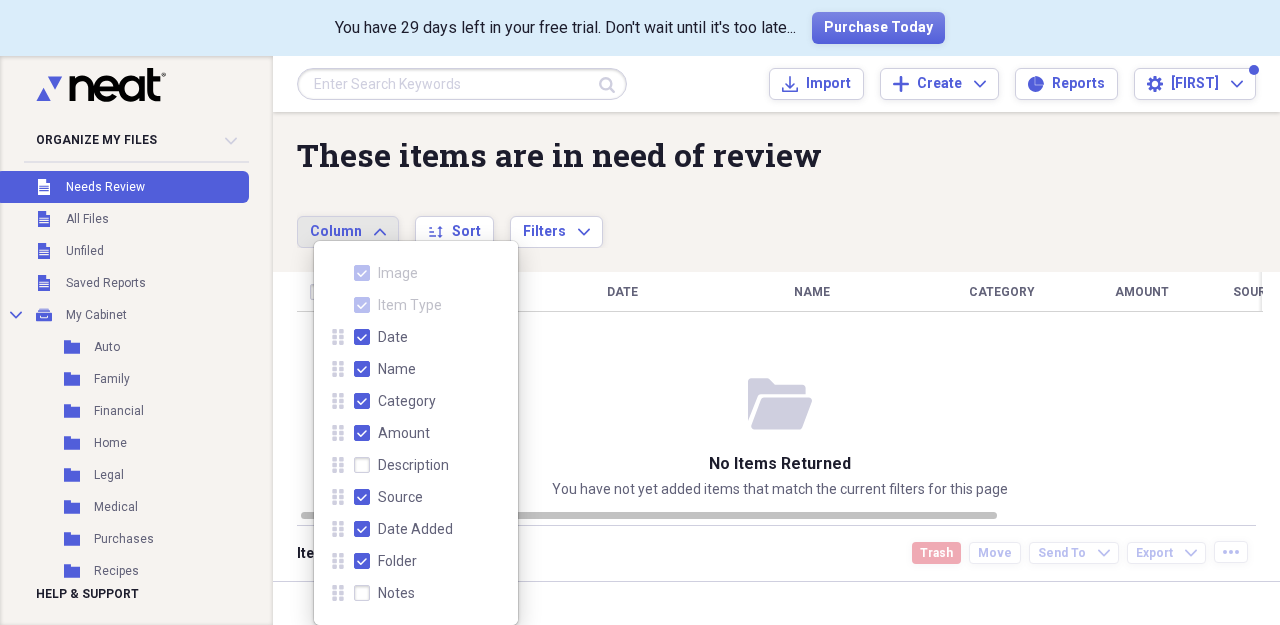 click on "Description" at bounding box center [401, 465] 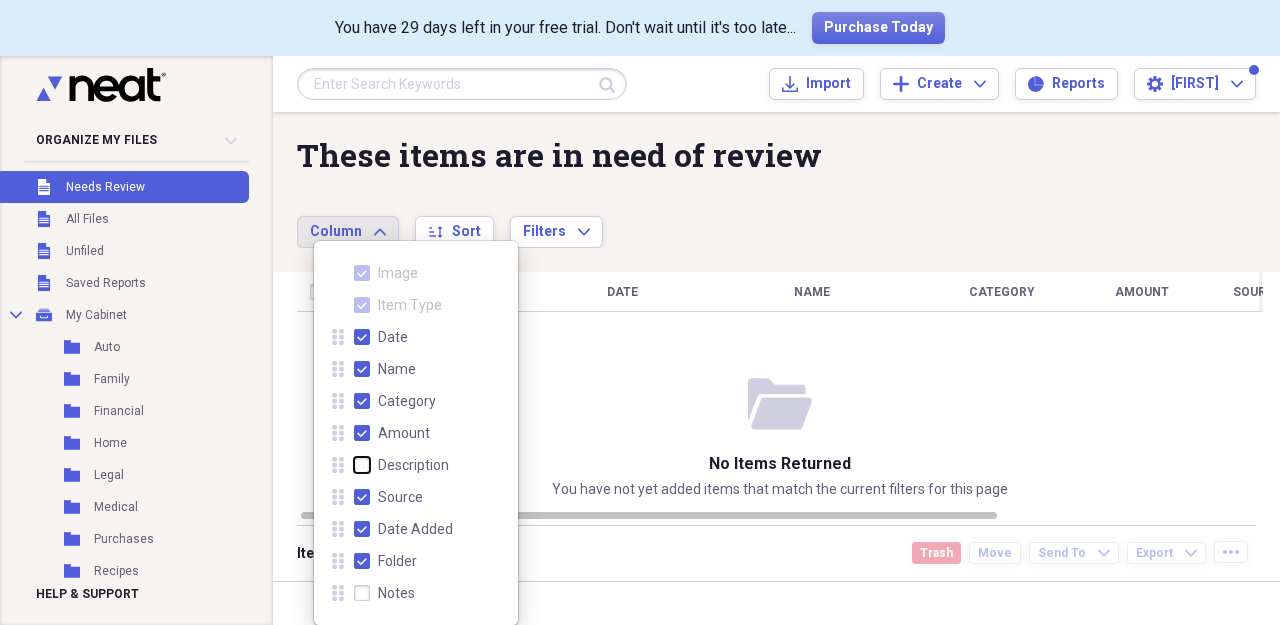 click on "Description" at bounding box center [354, 465] 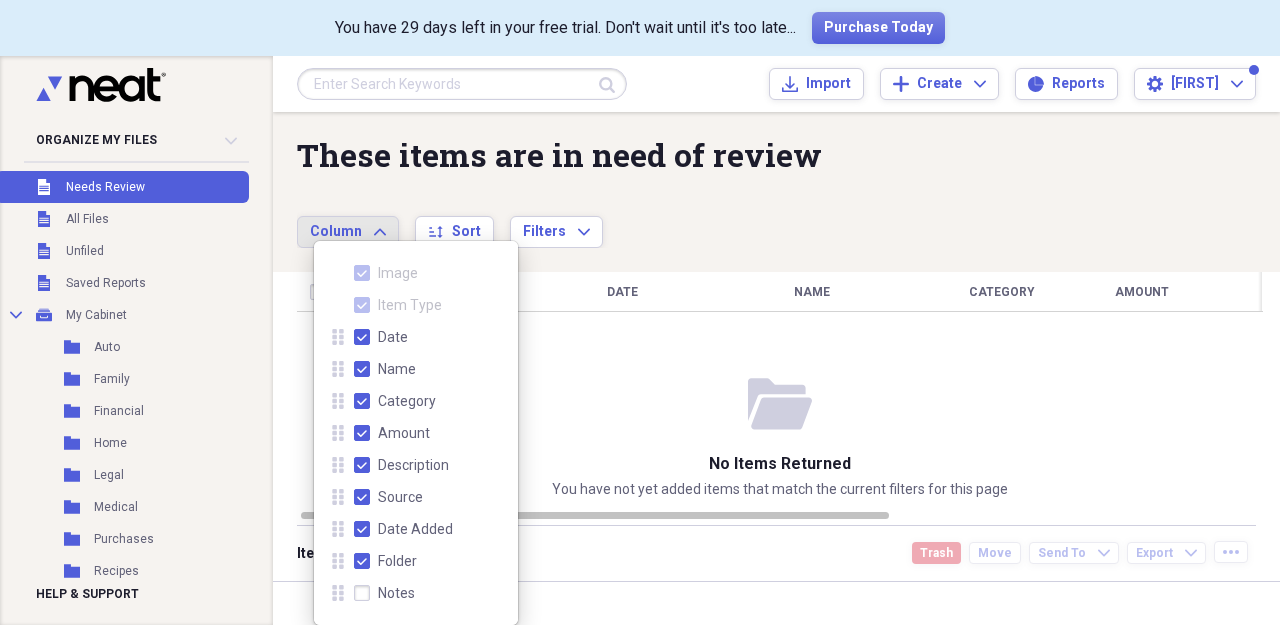 click on "Notes" at bounding box center (384, 593) 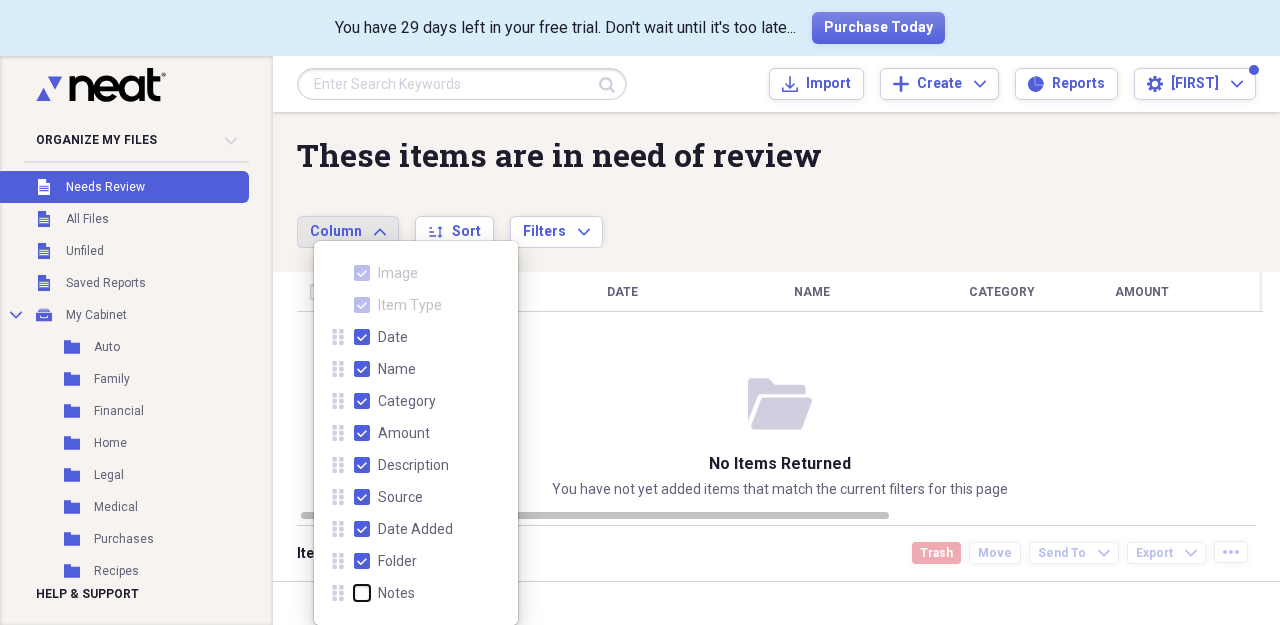 click on "Notes" at bounding box center [354, 593] 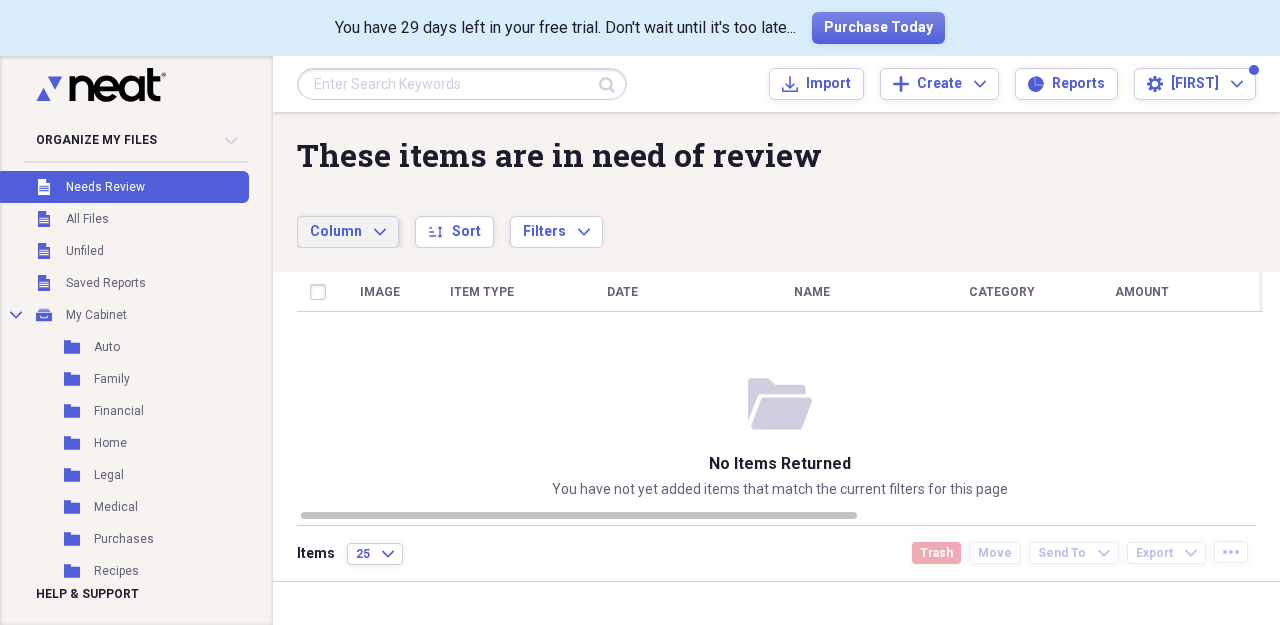 click on "Column Expand sort Sort Filters  Expand" at bounding box center (712, 221) 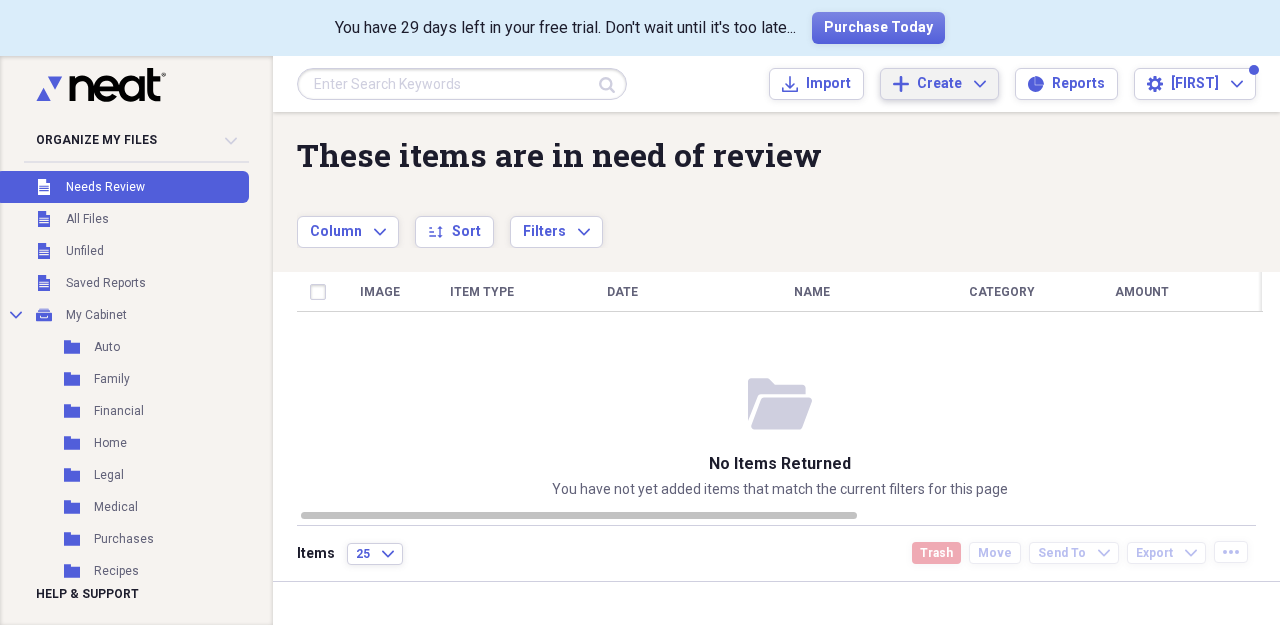 click on "Expand" 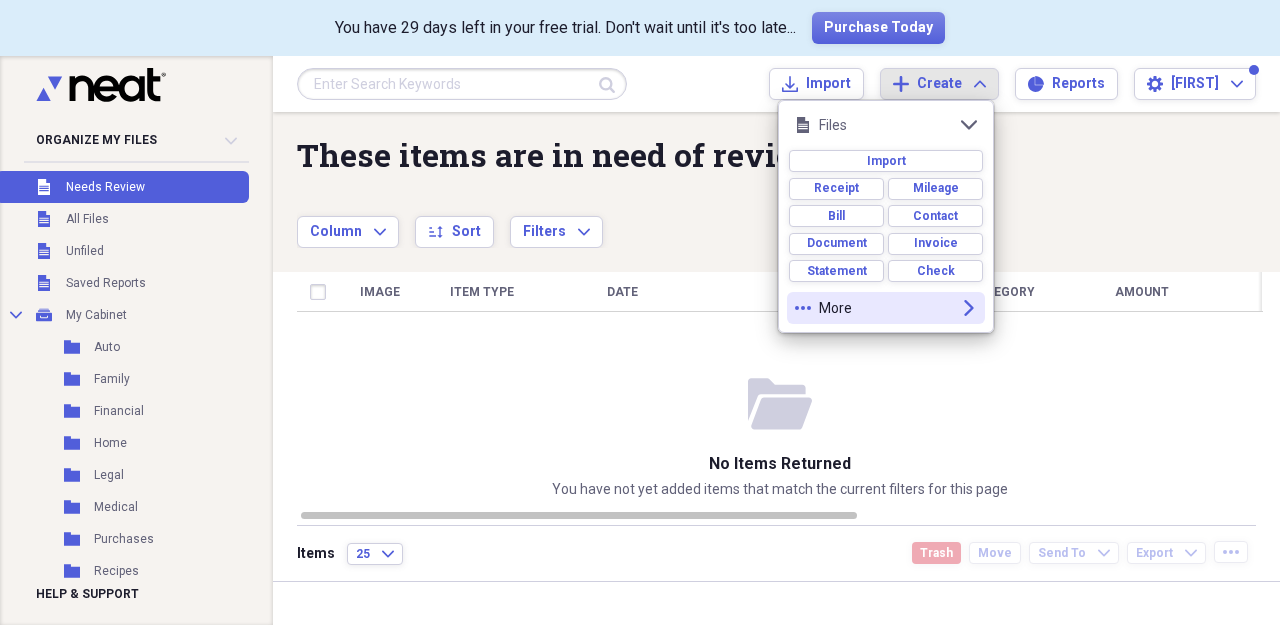 click on "More" at bounding box center (886, 308) 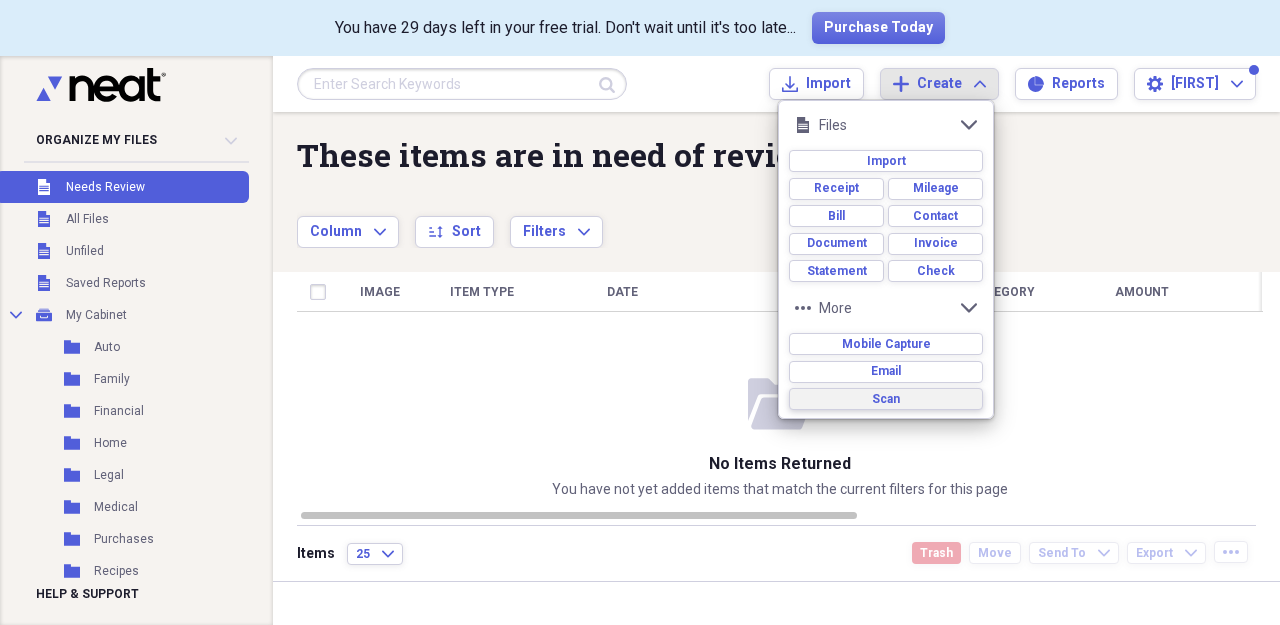 click on "Scan" at bounding box center [886, 399] 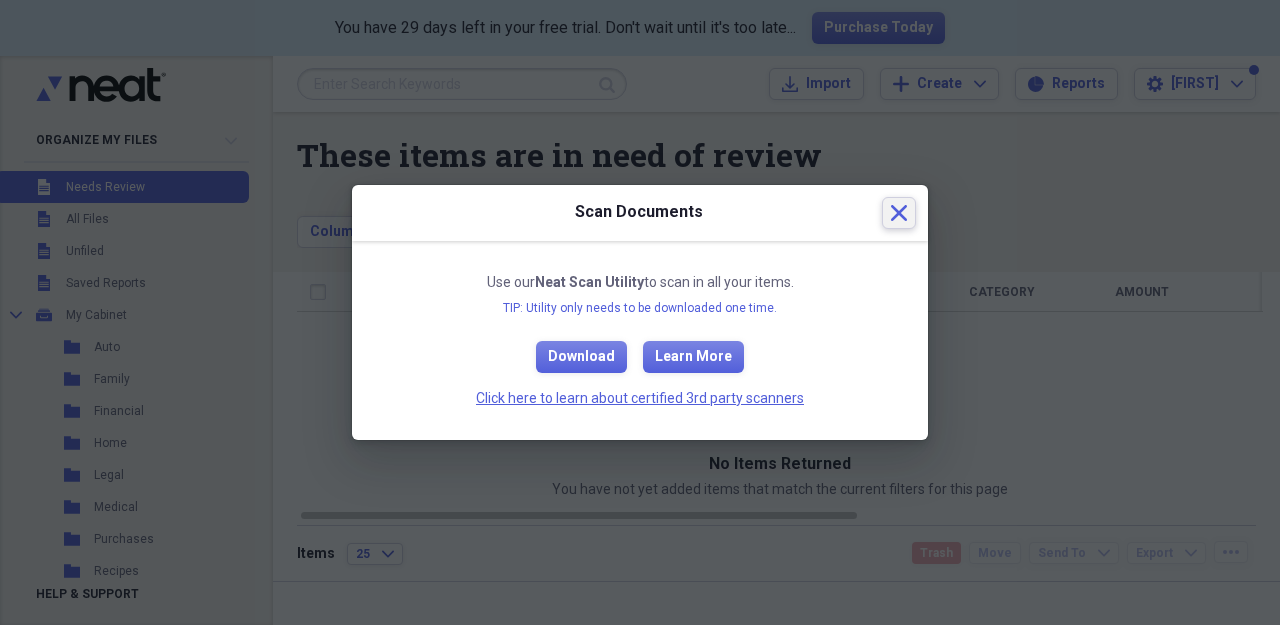 click on "Close" at bounding box center [899, 213] 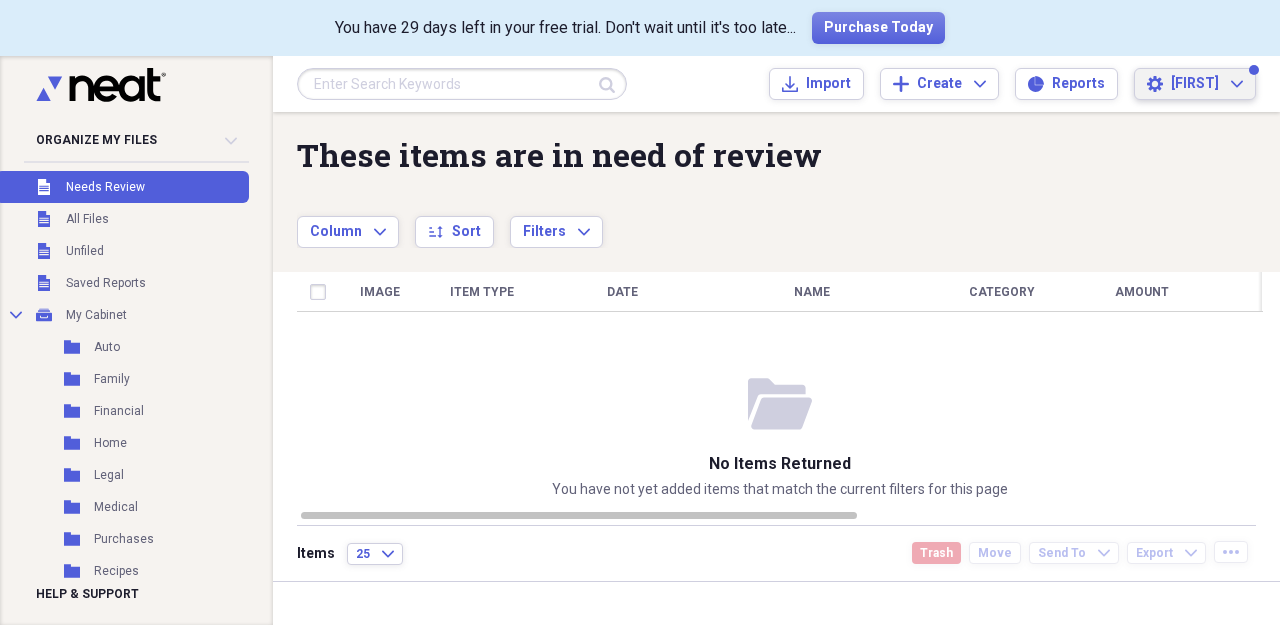 click on "[FIRST] Expand" at bounding box center [1207, 84] 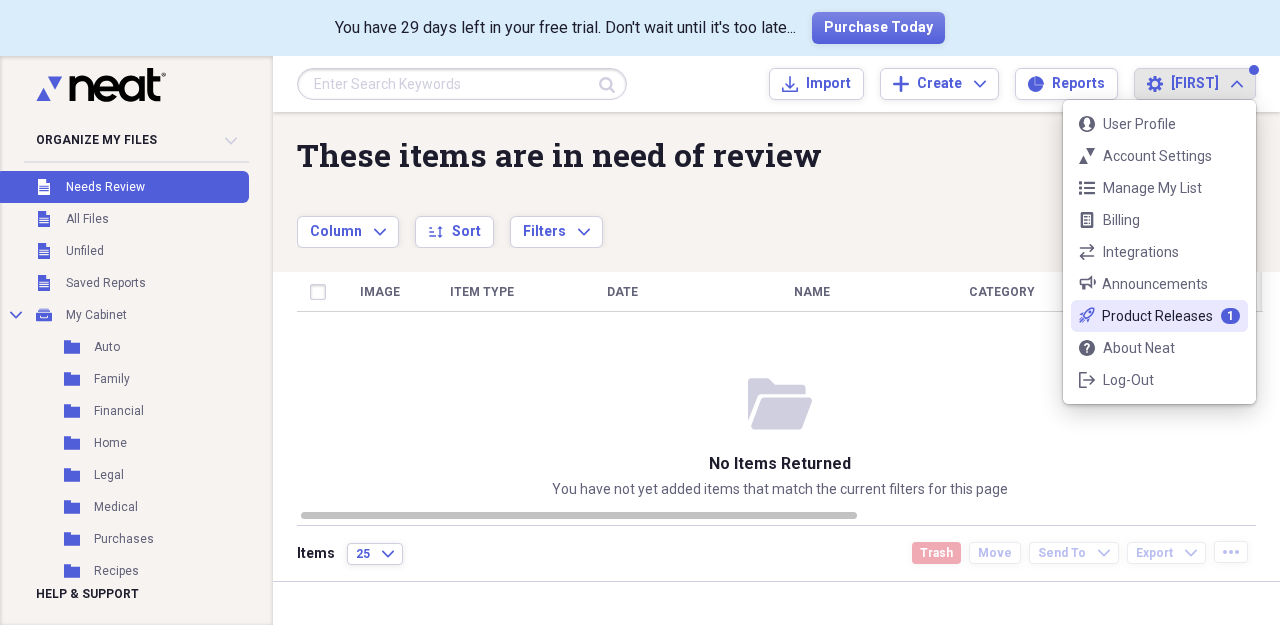 click on "Product Releases" at bounding box center [1157, 316] 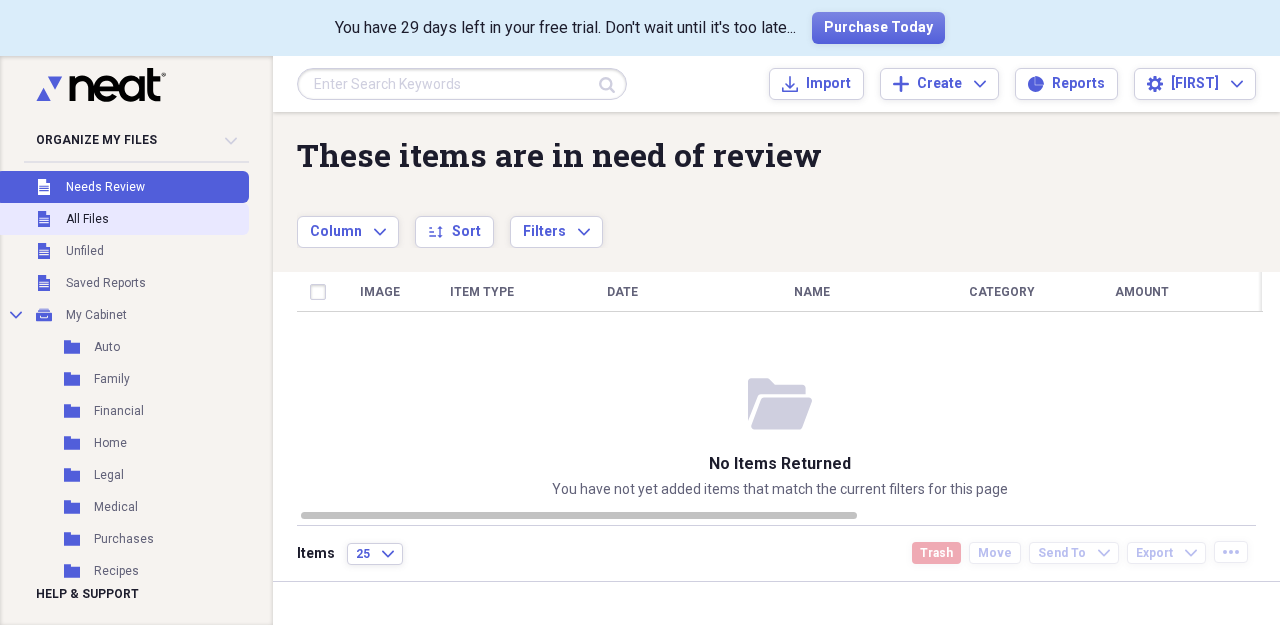 click on "All Files" at bounding box center [87, 219] 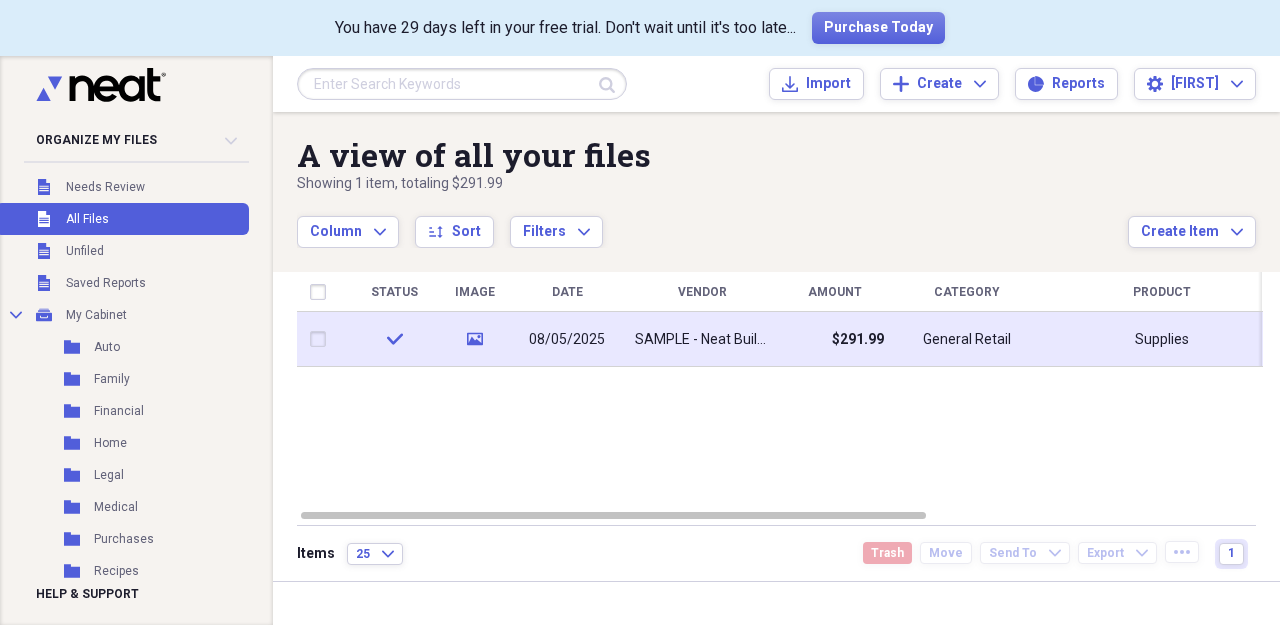 click on "08/05/2025" at bounding box center [567, 340] 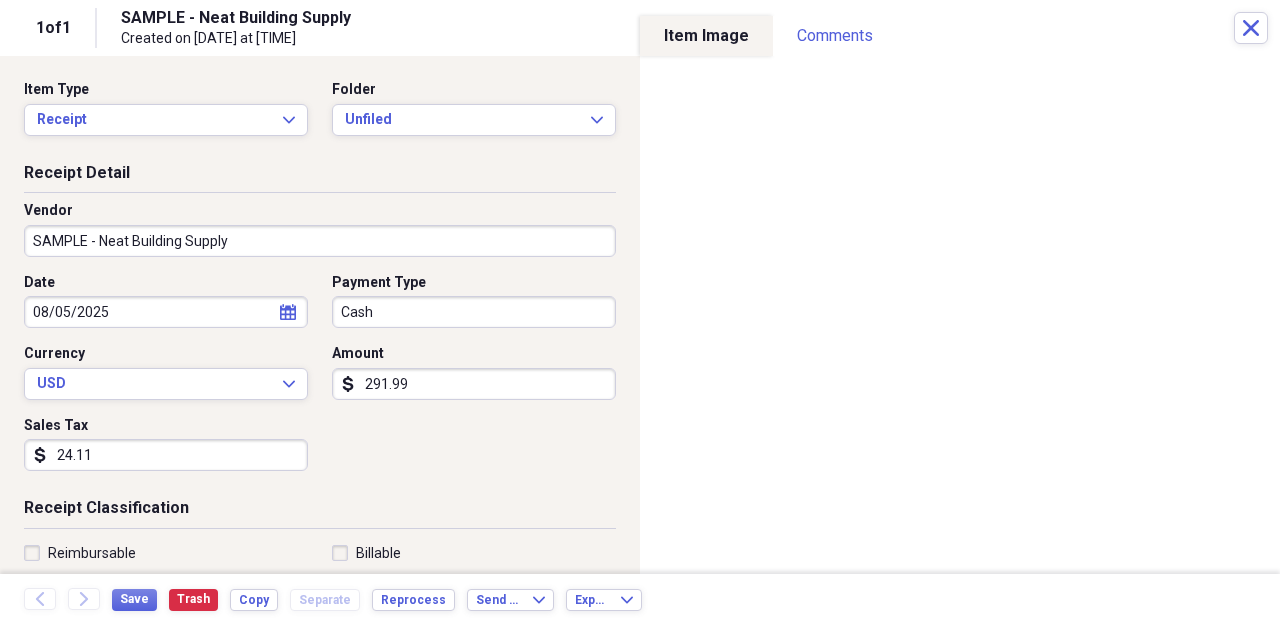 scroll, scrollTop: 503, scrollLeft: 0, axis: vertical 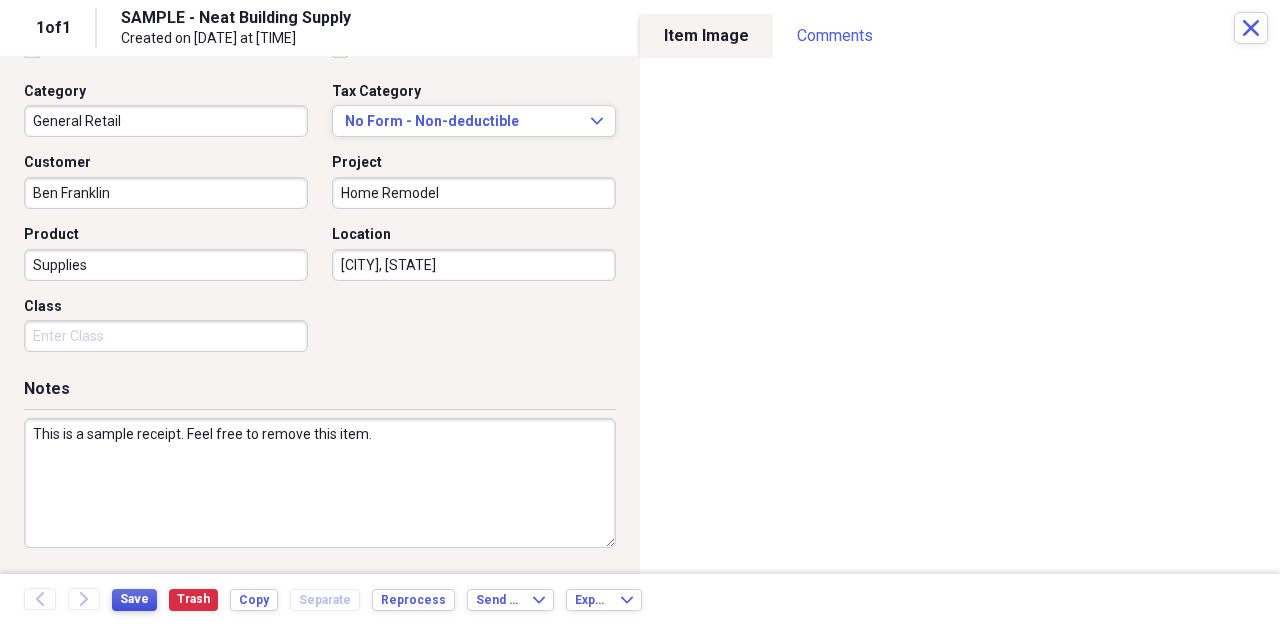 click on "Save" at bounding box center [134, 599] 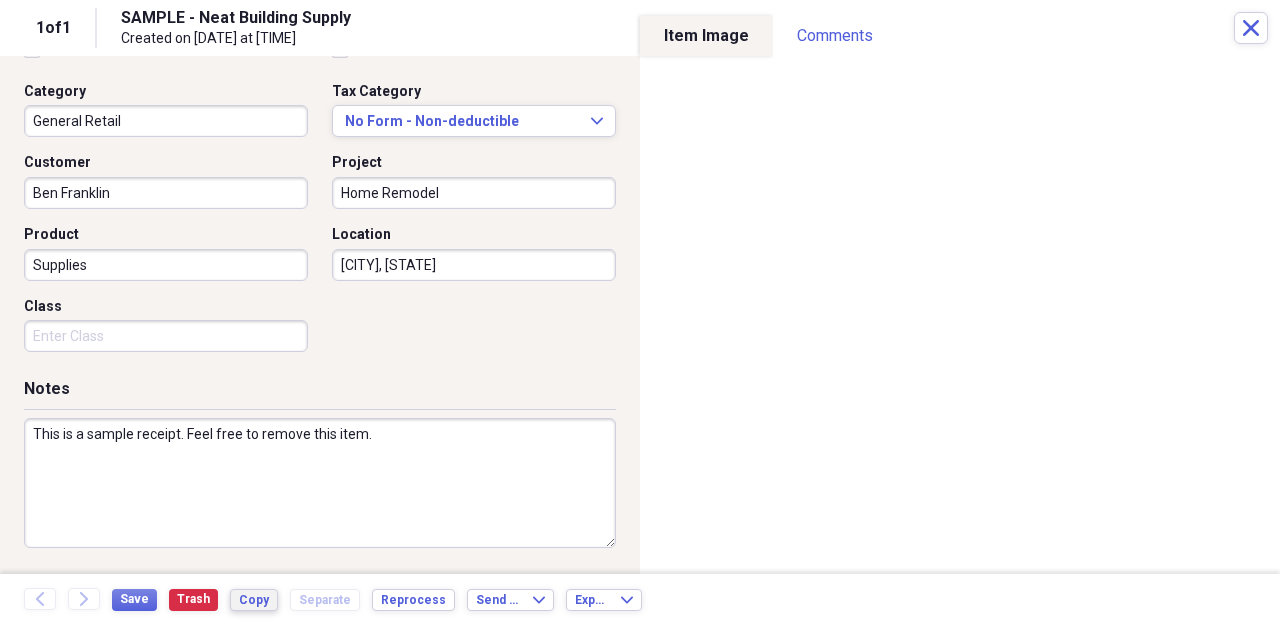 click on "Copy" at bounding box center (254, 600) 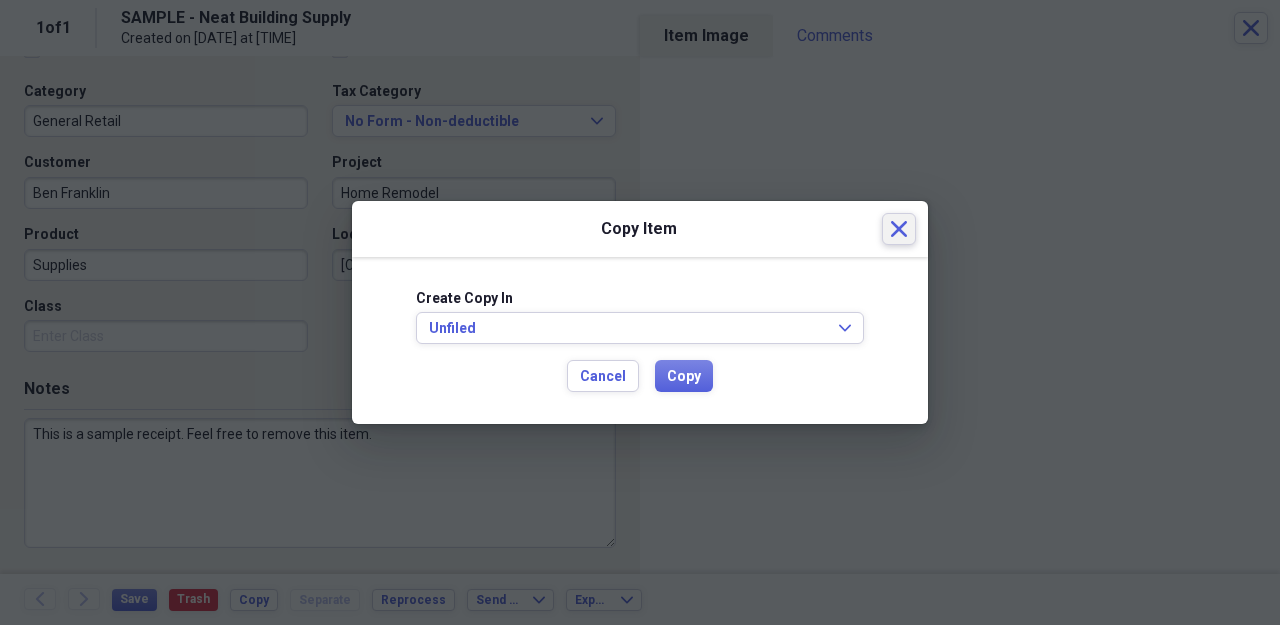 click 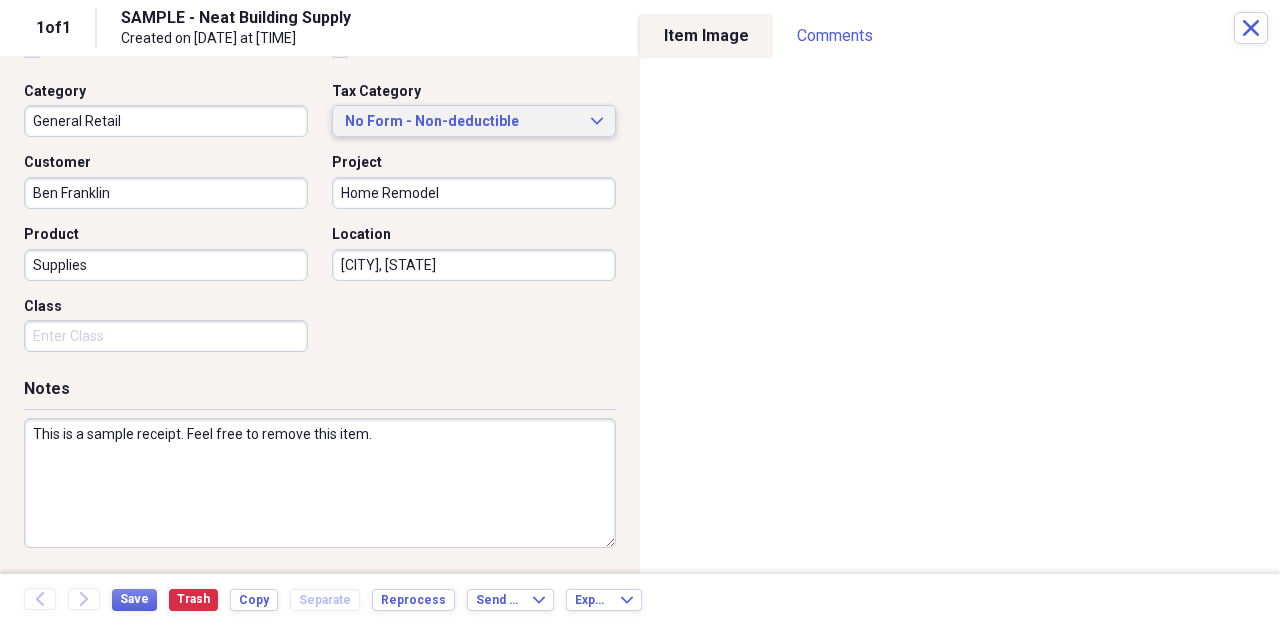 click on "Expand" 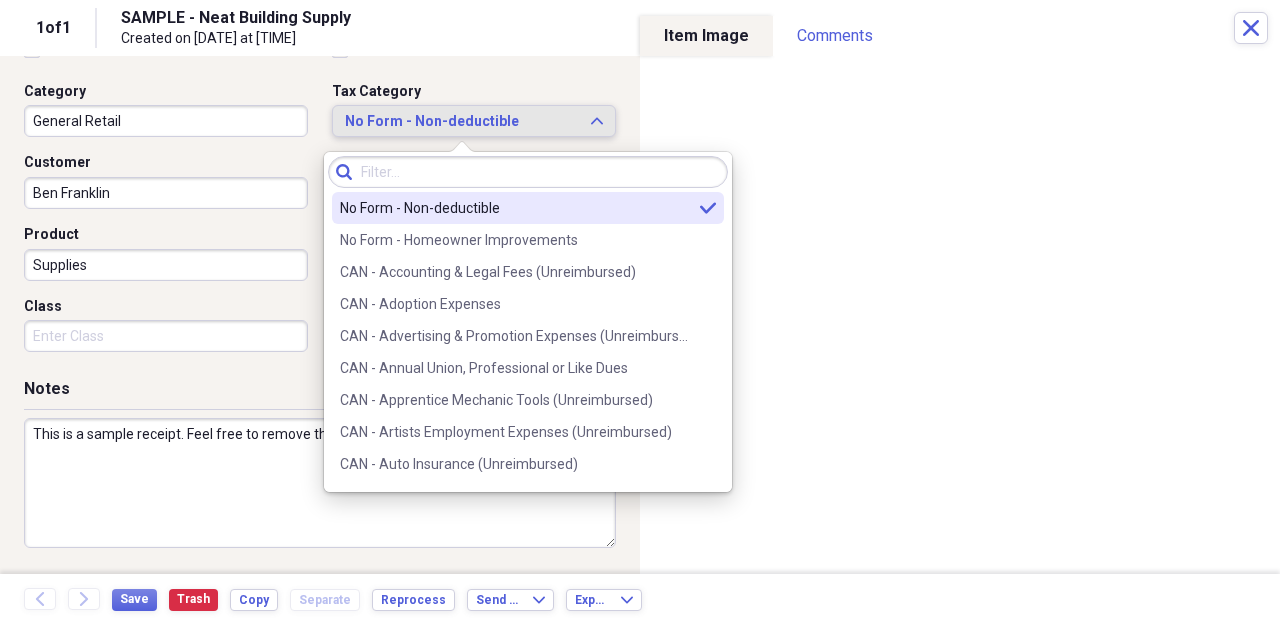 click 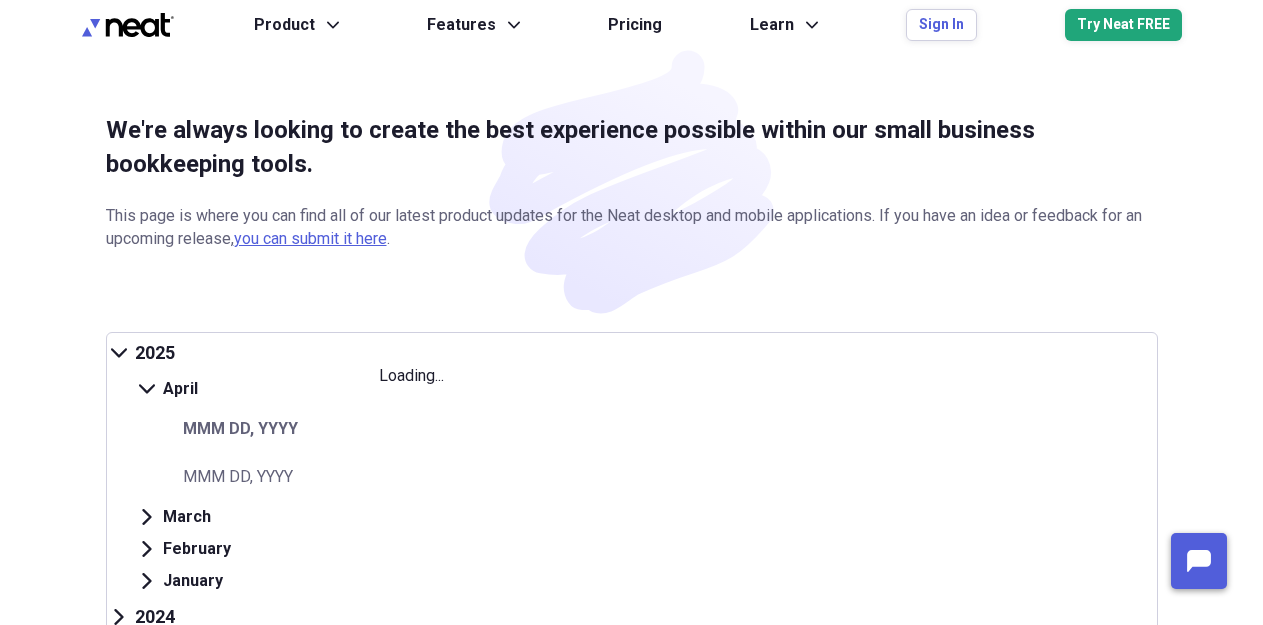 scroll, scrollTop: 0, scrollLeft: 0, axis: both 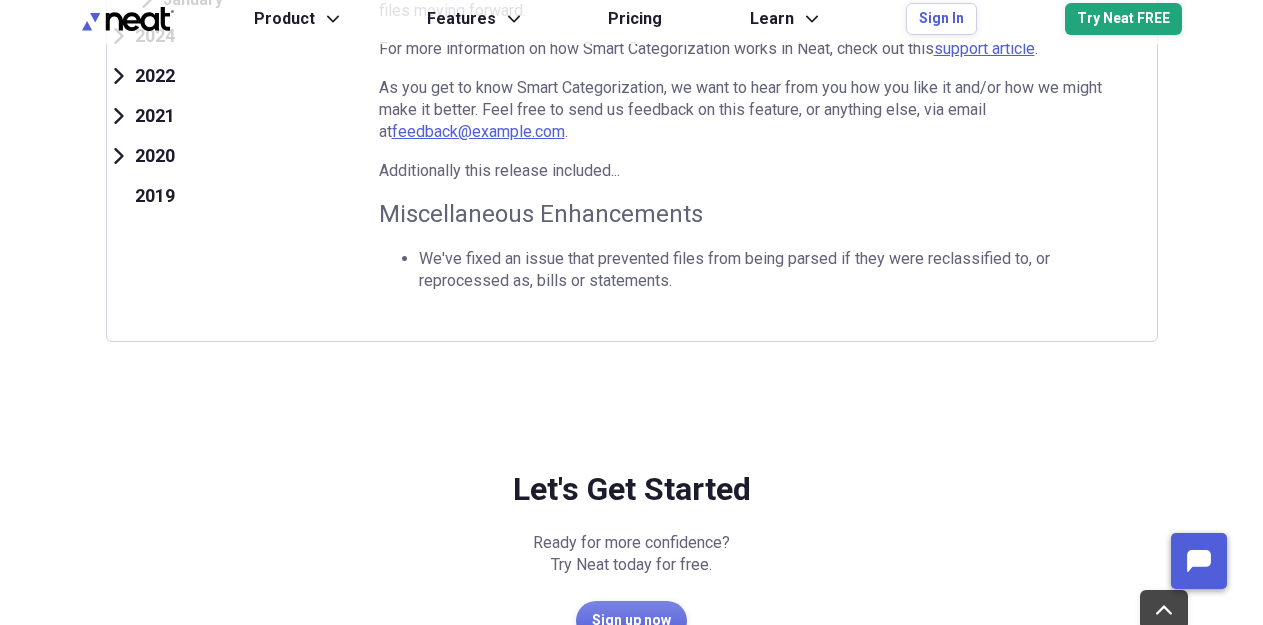 type on "([PHONE])" 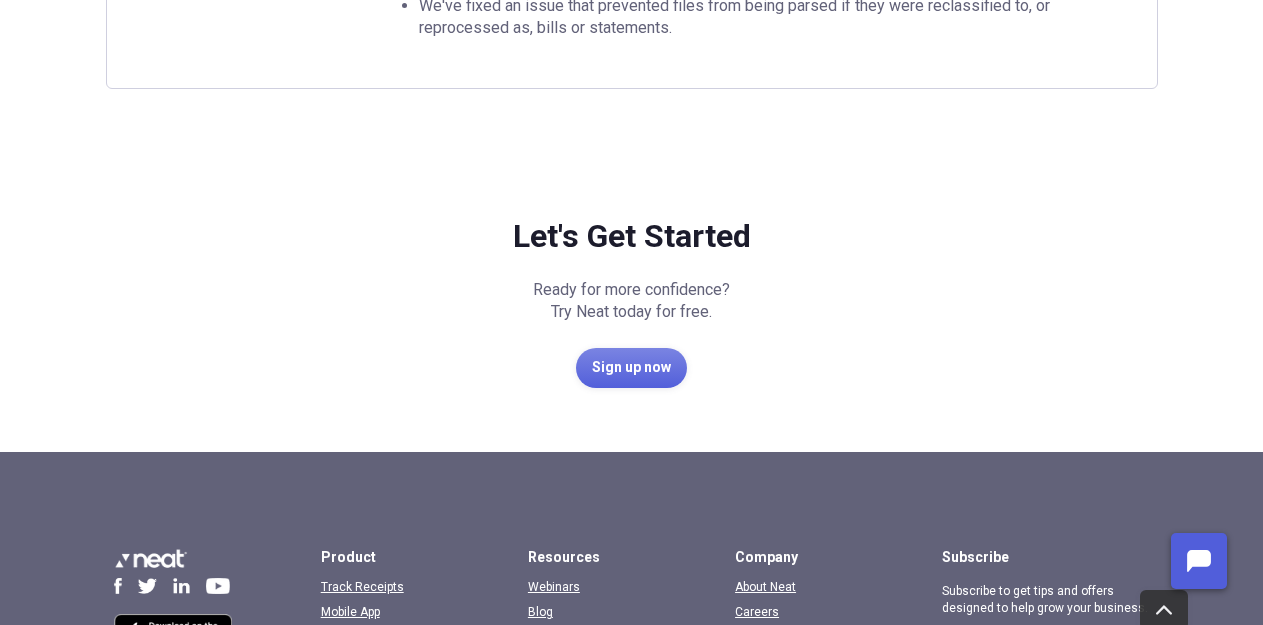 scroll, scrollTop: 888, scrollLeft: 0, axis: vertical 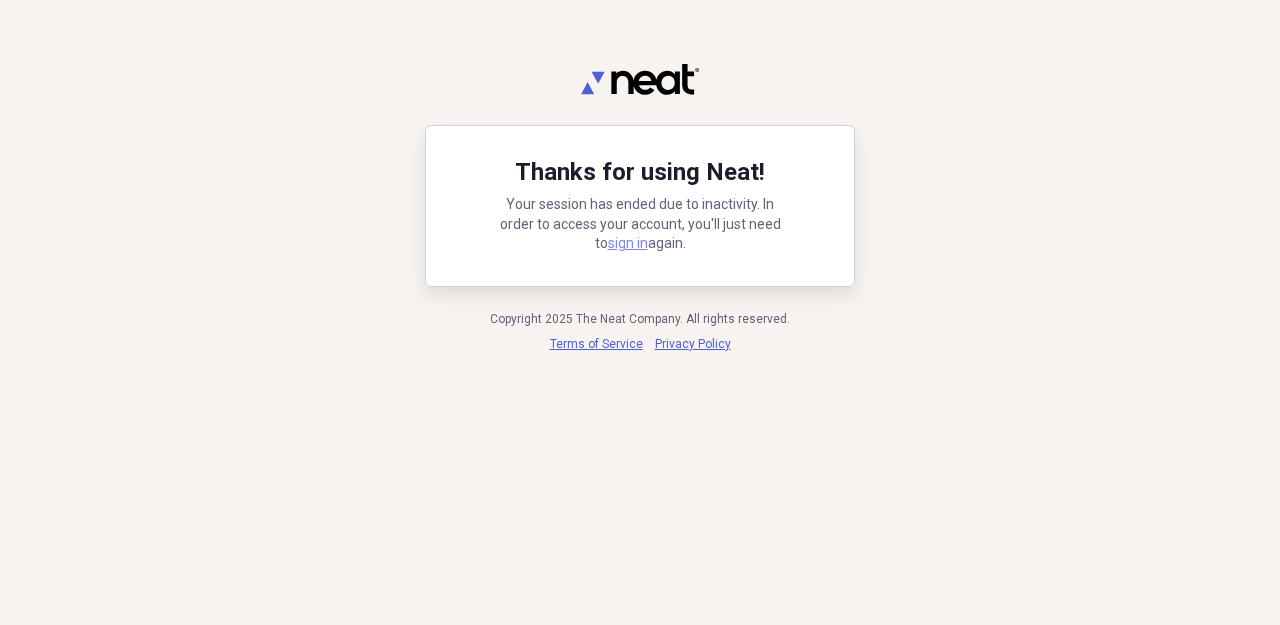 click on "sign in" at bounding box center (628, 243) 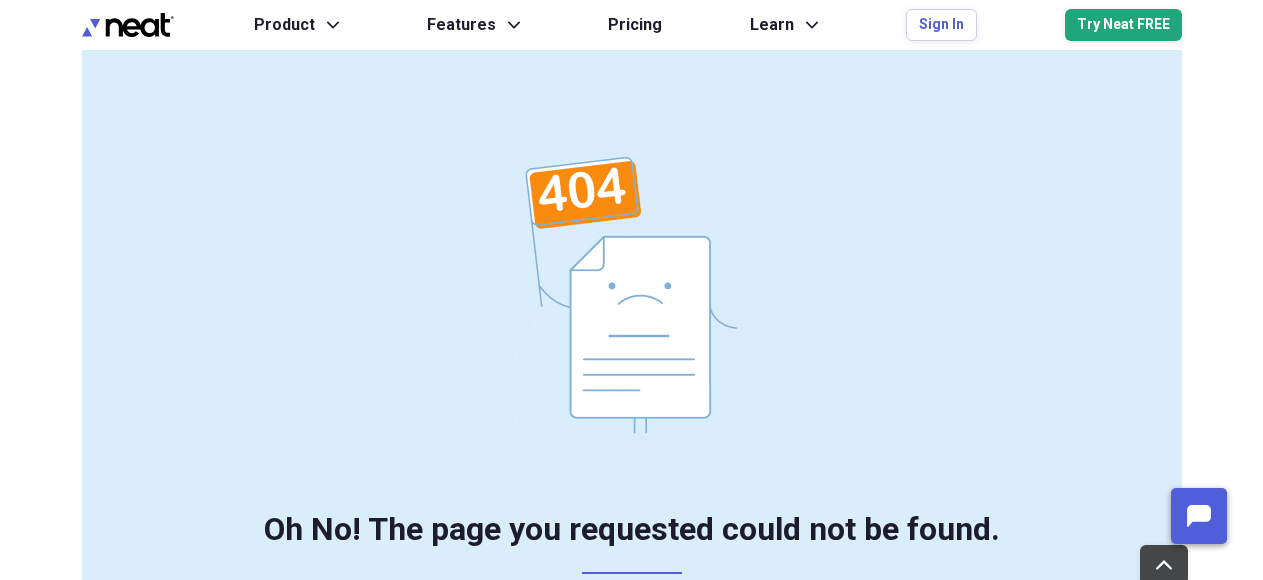 scroll, scrollTop: 900, scrollLeft: 0, axis: vertical 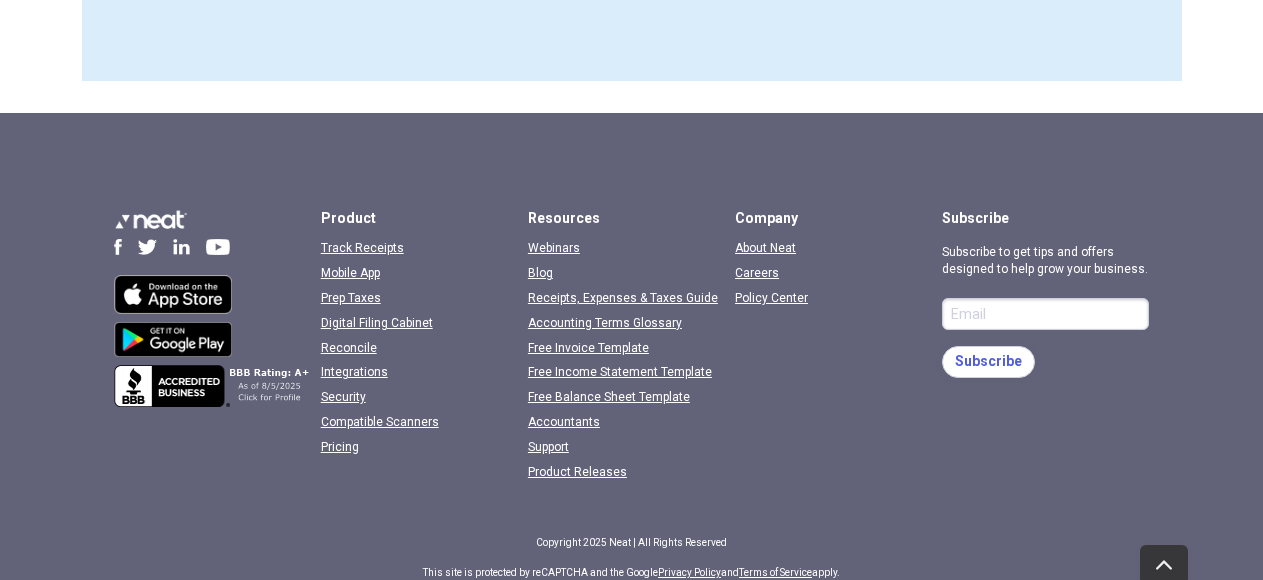type on "(912) 276-4322" 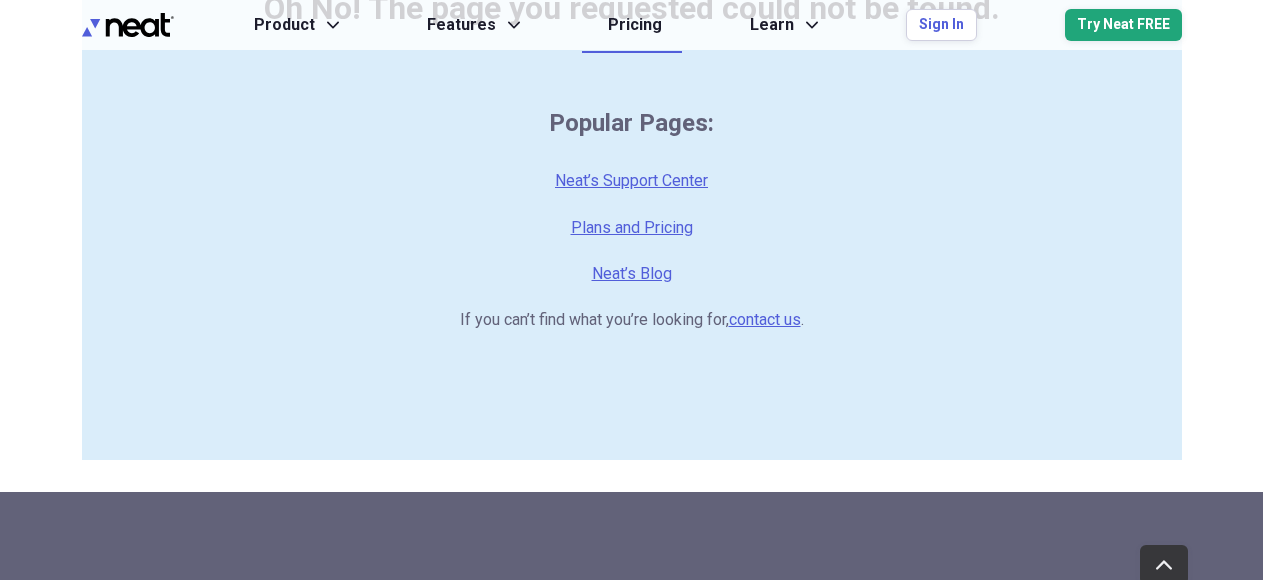 scroll, scrollTop: 511, scrollLeft: 0, axis: vertical 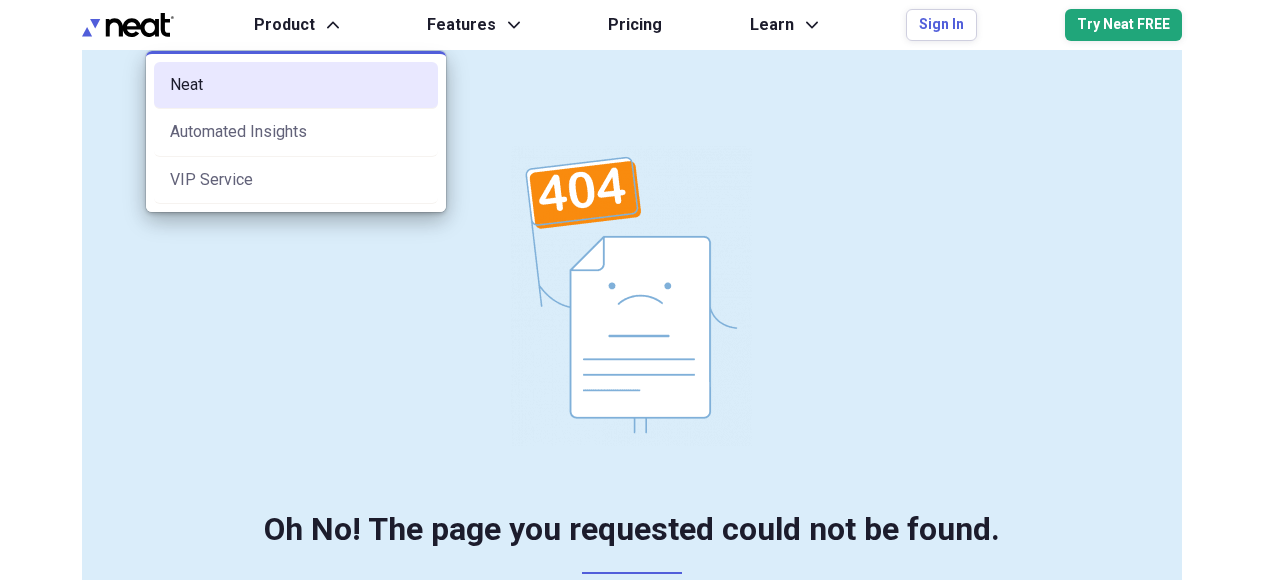 click on "Neat" at bounding box center (296, 85) 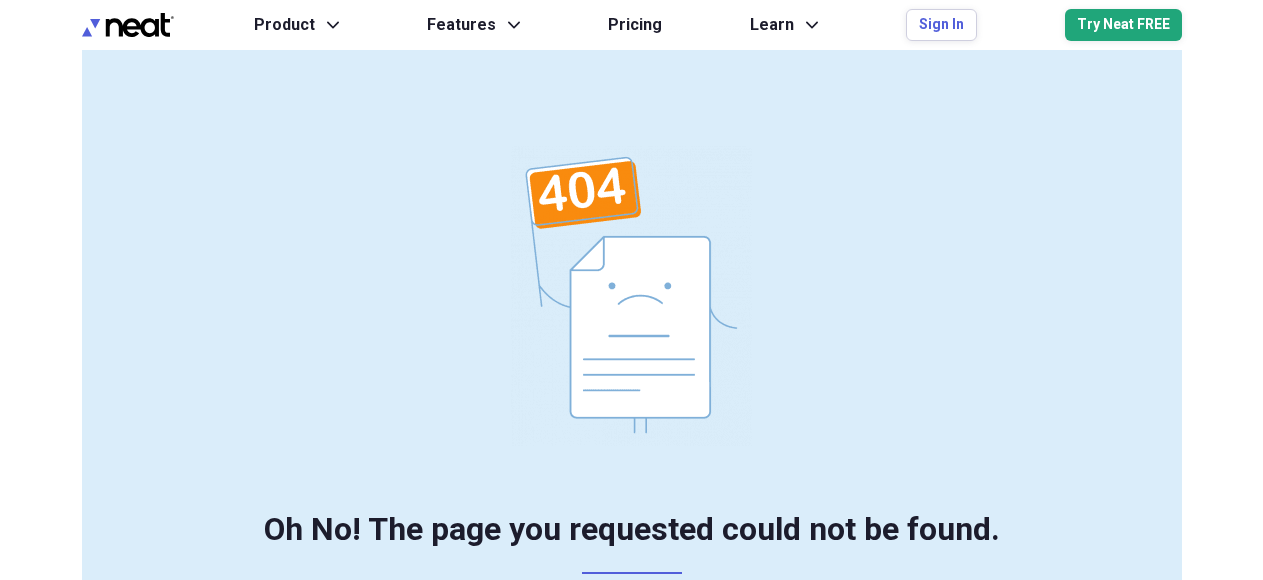 type 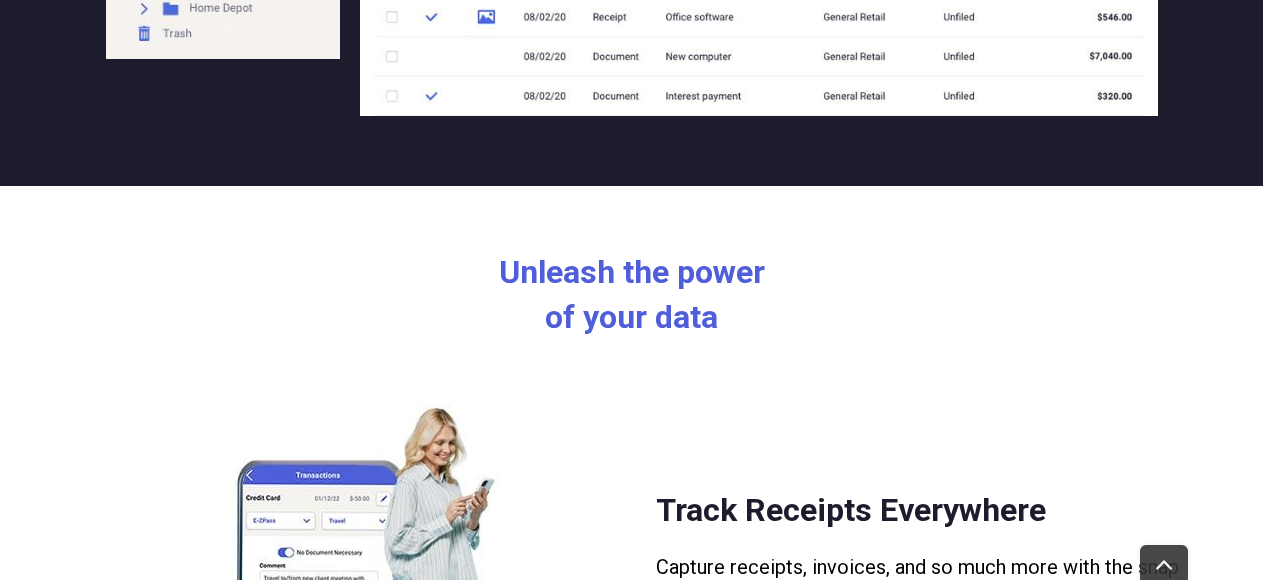 scroll, scrollTop: 508, scrollLeft: 0, axis: vertical 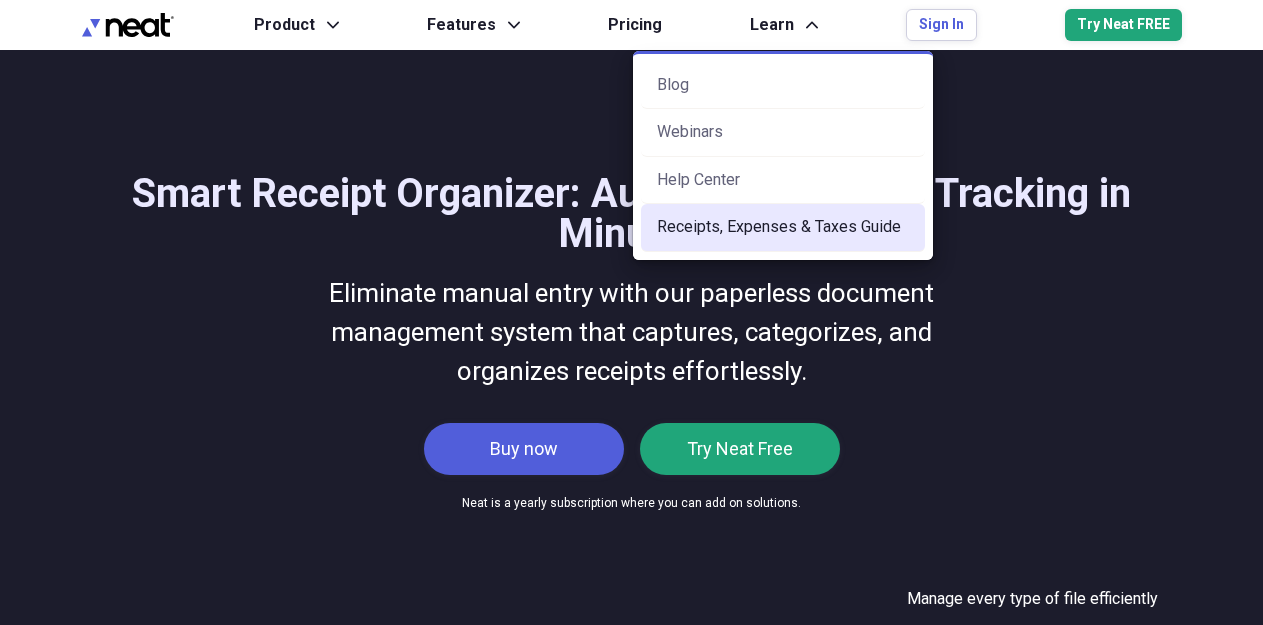 click on "Receipts, Expenses & Taxes Guide" at bounding box center (783, 227) 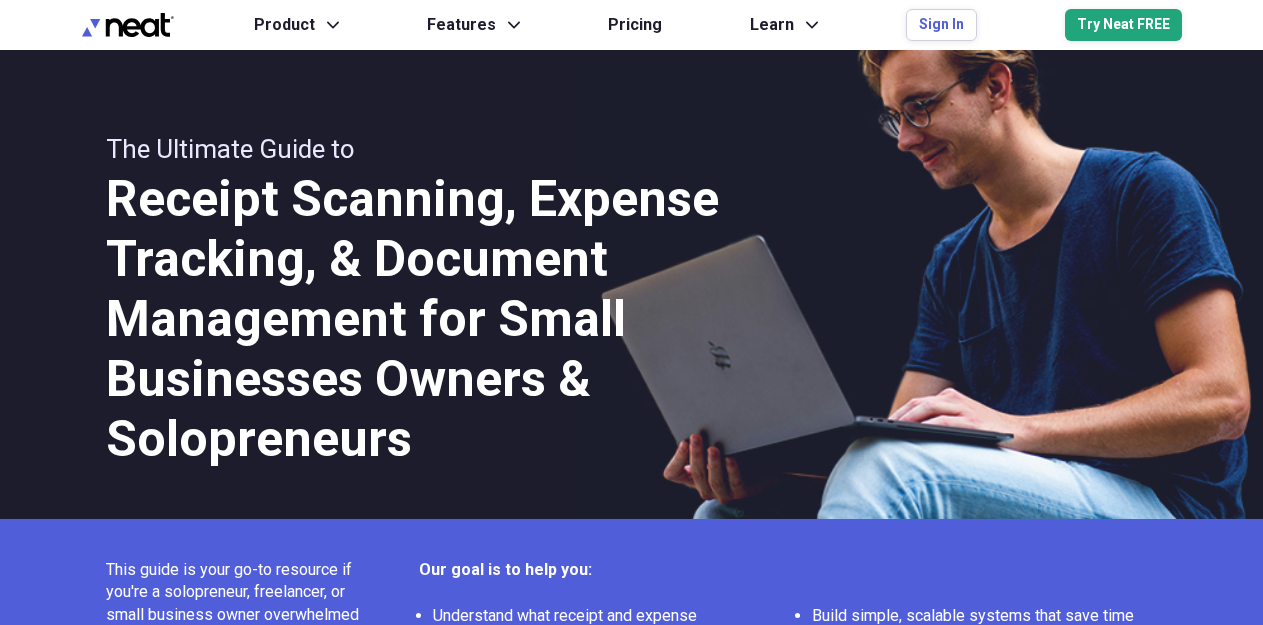 scroll, scrollTop: 547, scrollLeft: 0, axis: vertical 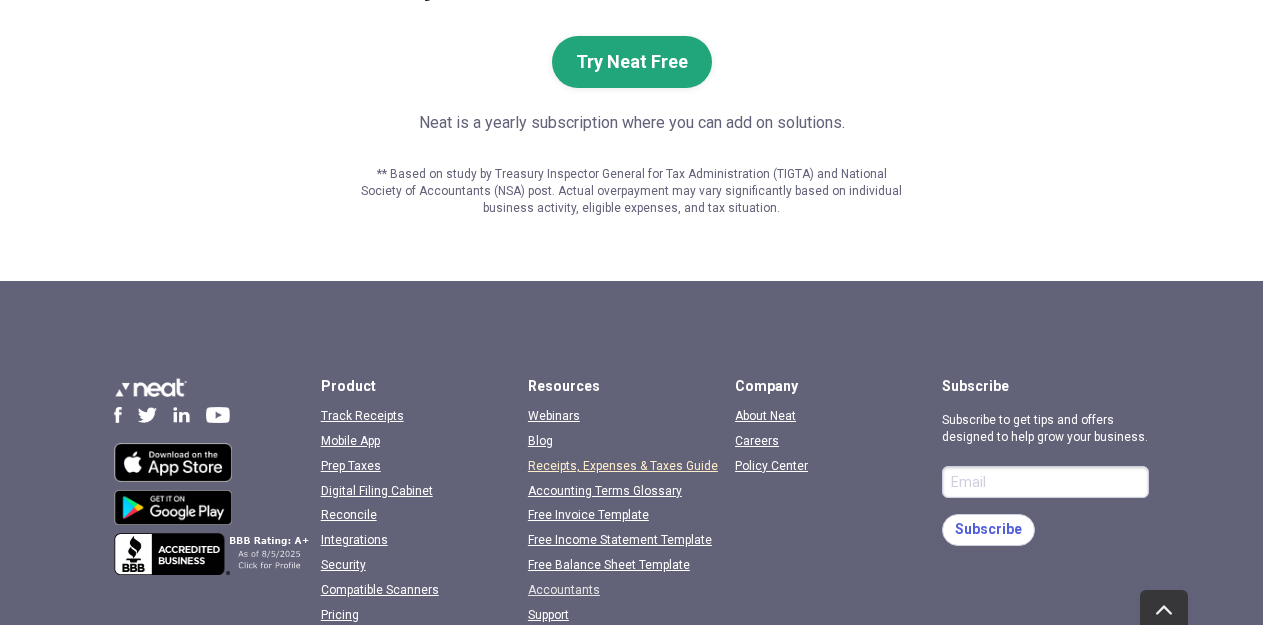 click on "Accountants" at bounding box center [564, 590] 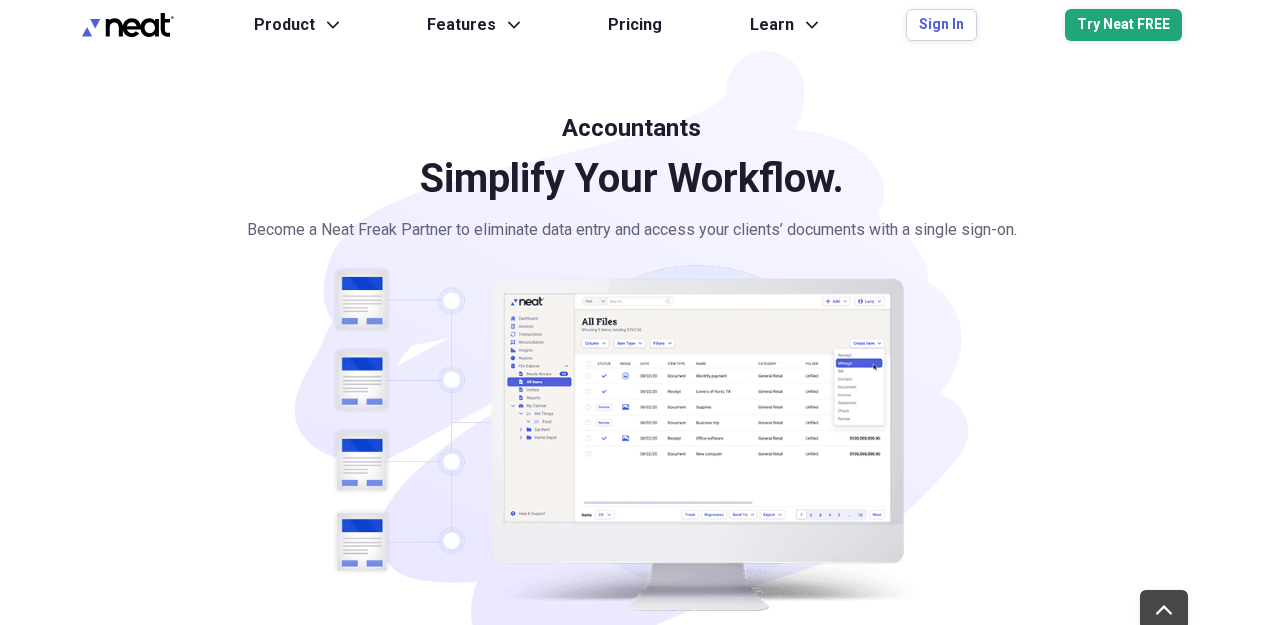 scroll, scrollTop: 547, scrollLeft: 0, axis: vertical 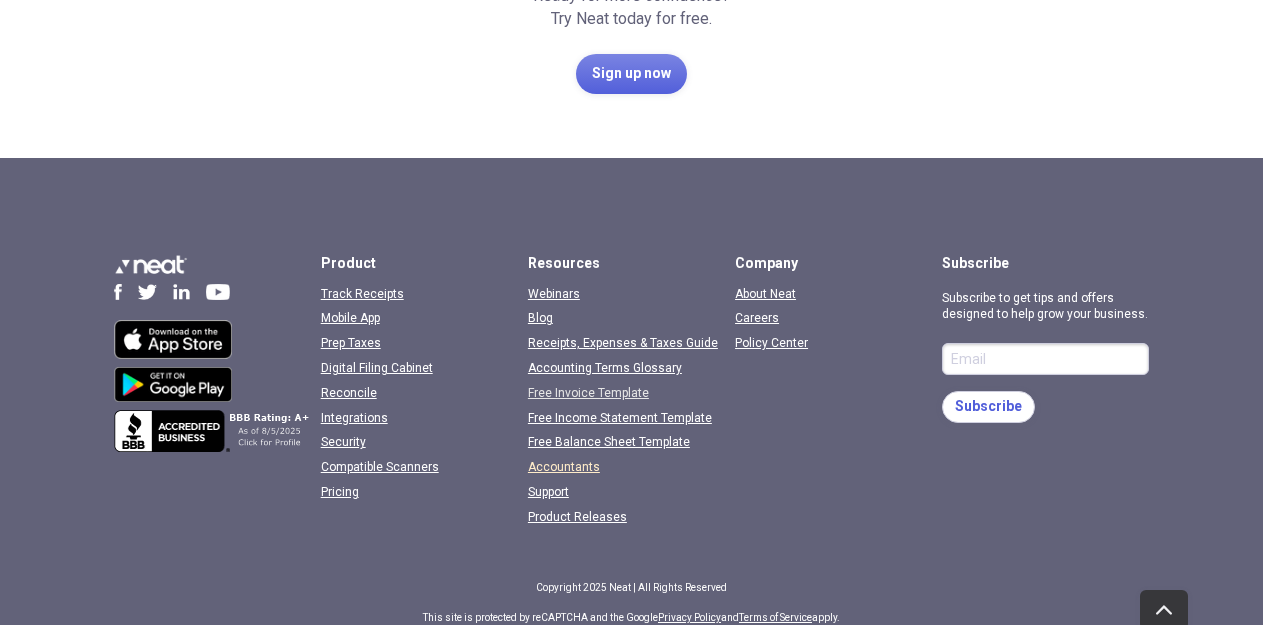 click on "Free Invoice Template" at bounding box center (588, 393) 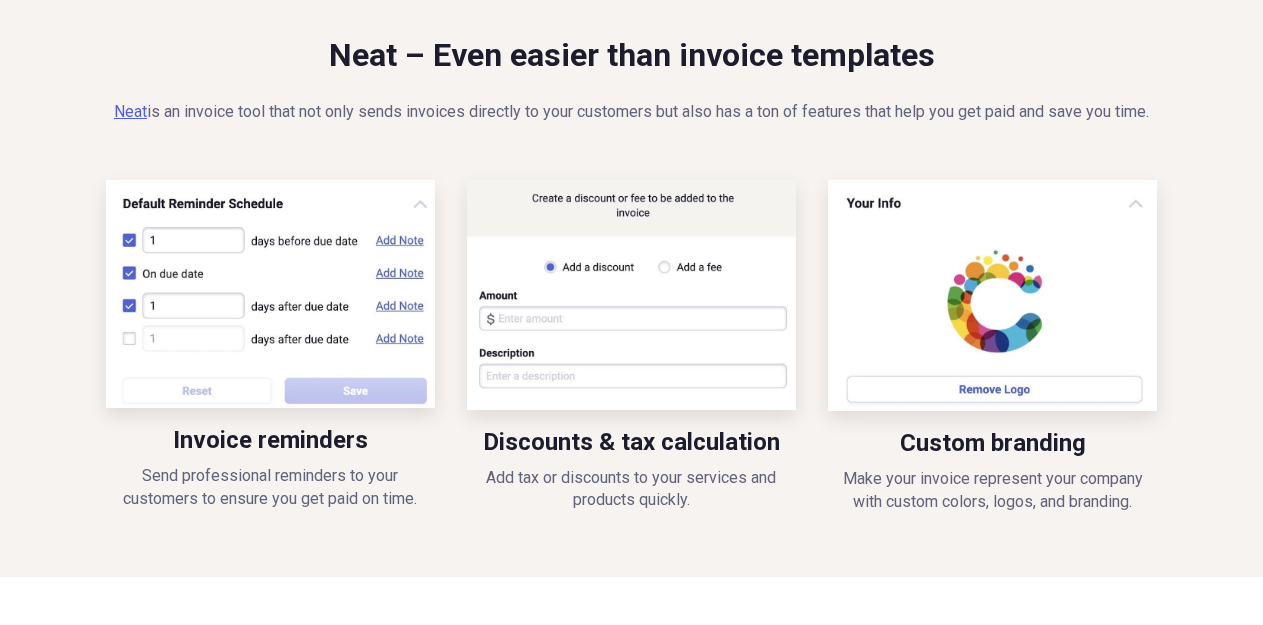 scroll, scrollTop: 0, scrollLeft: 0, axis: both 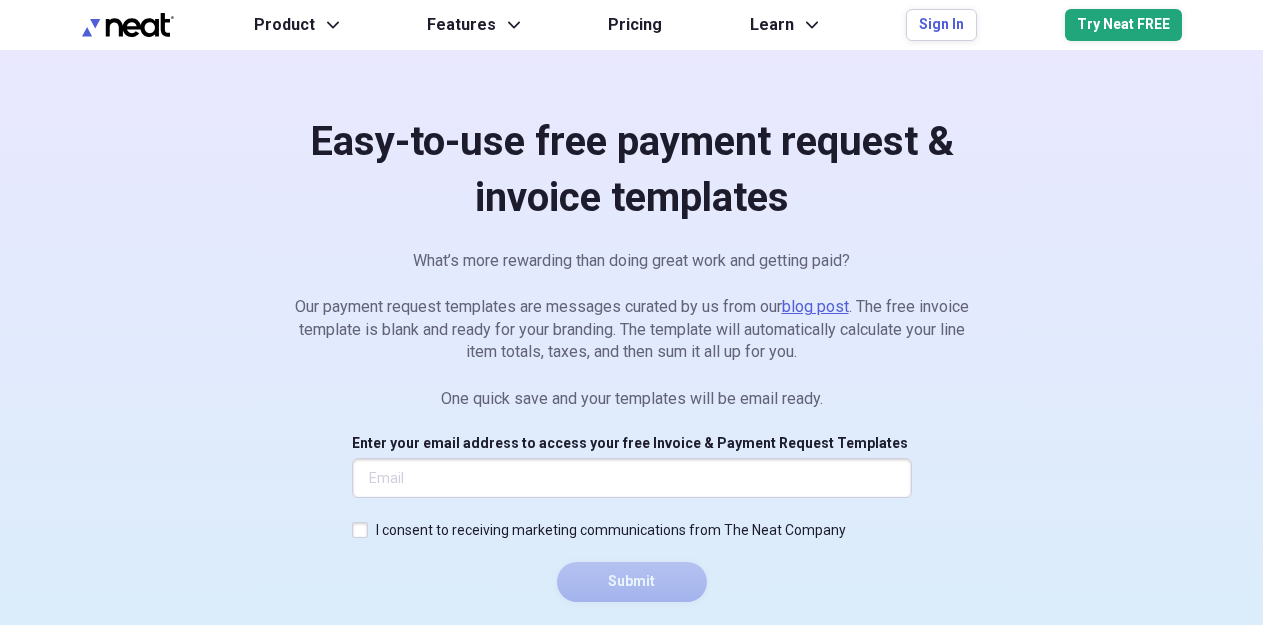 type on "(912) 276-4322" 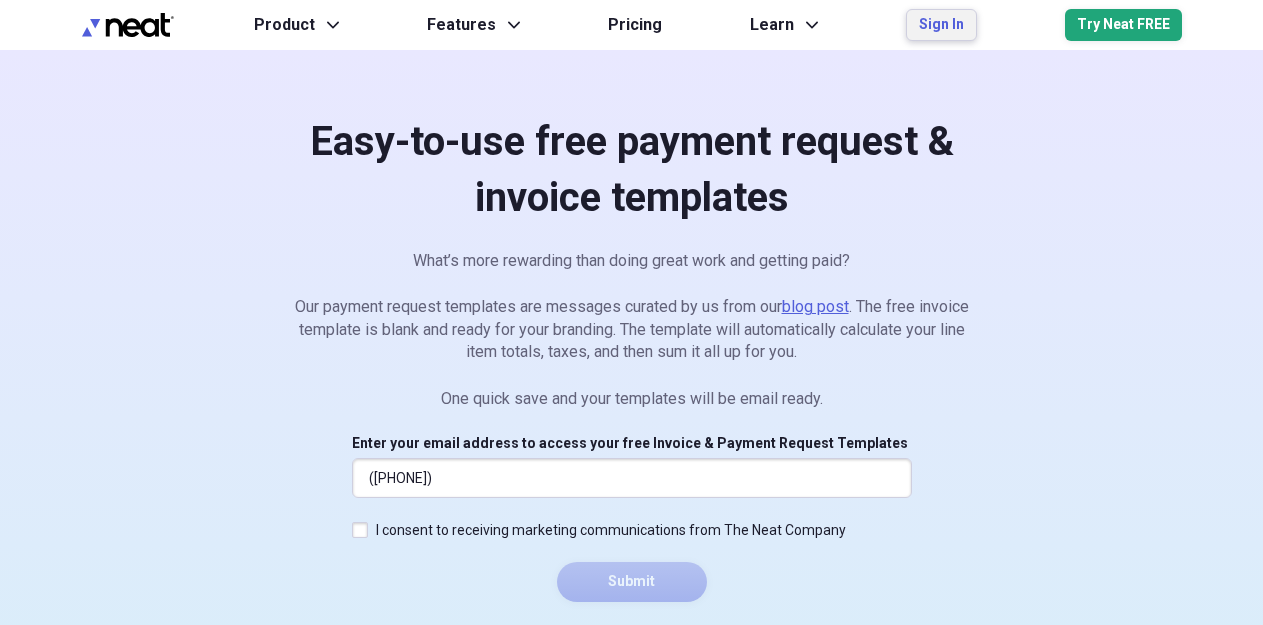 click on "Sign In" at bounding box center (941, 25) 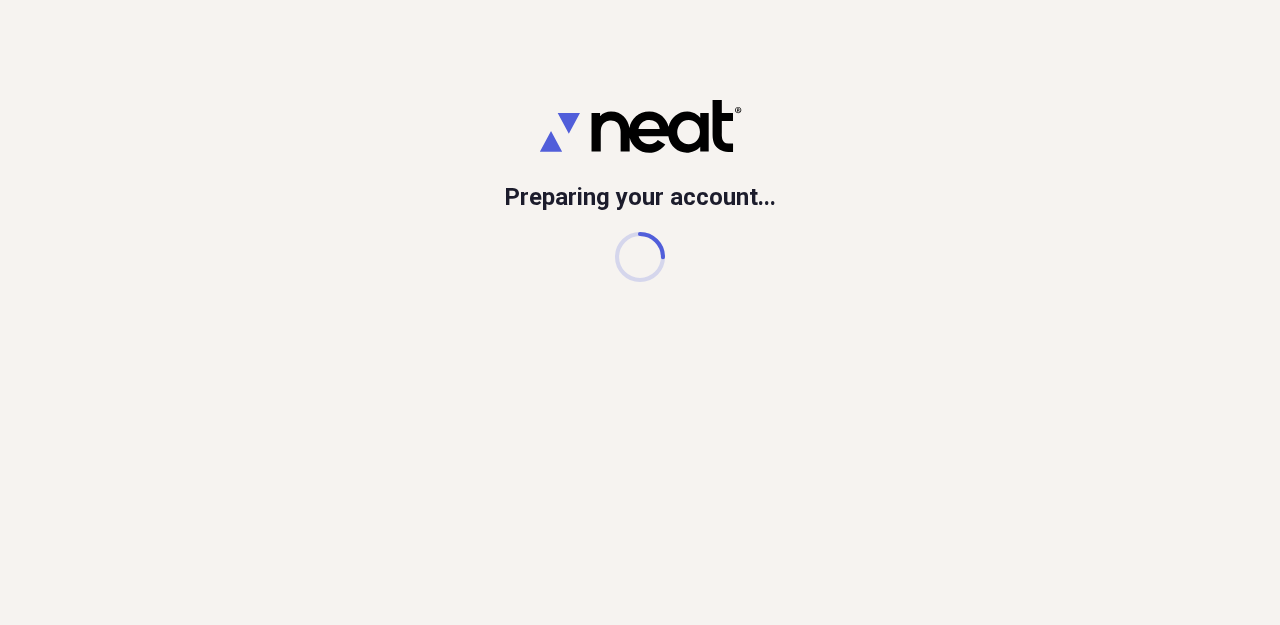 scroll, scrollTop: 0, scrollLeft: 0, axis: both 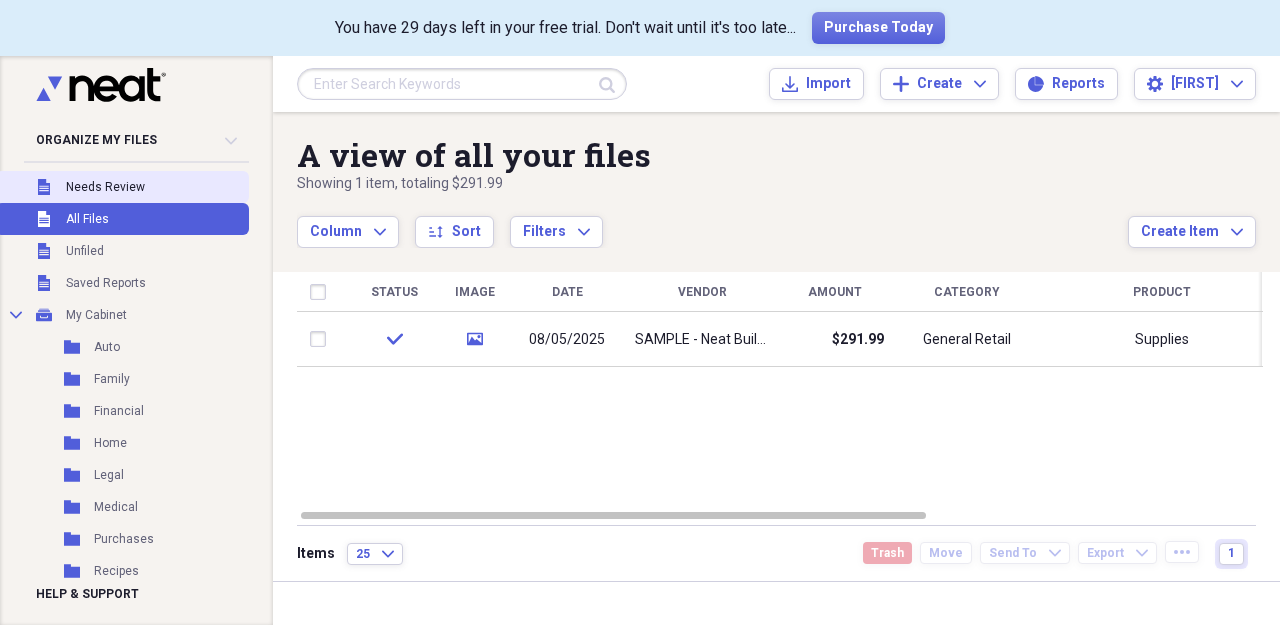 click on "Needs Review" at bounding box center (105, 187) 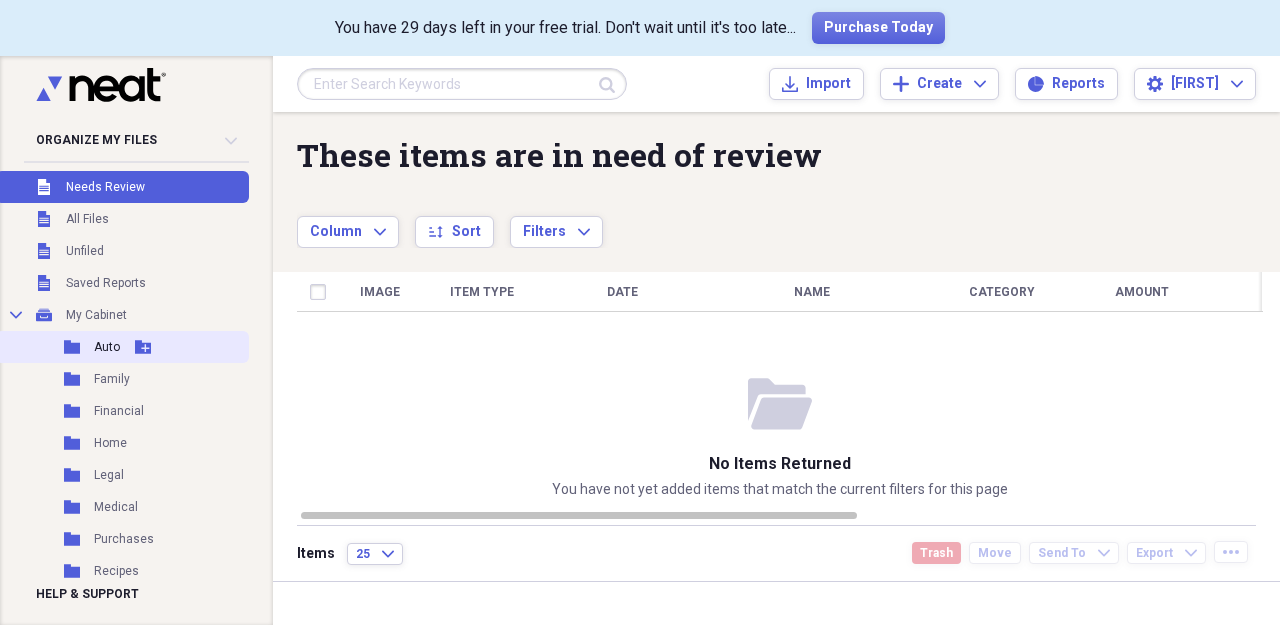 click on "Add Folder" at bounding box center [143, 347] 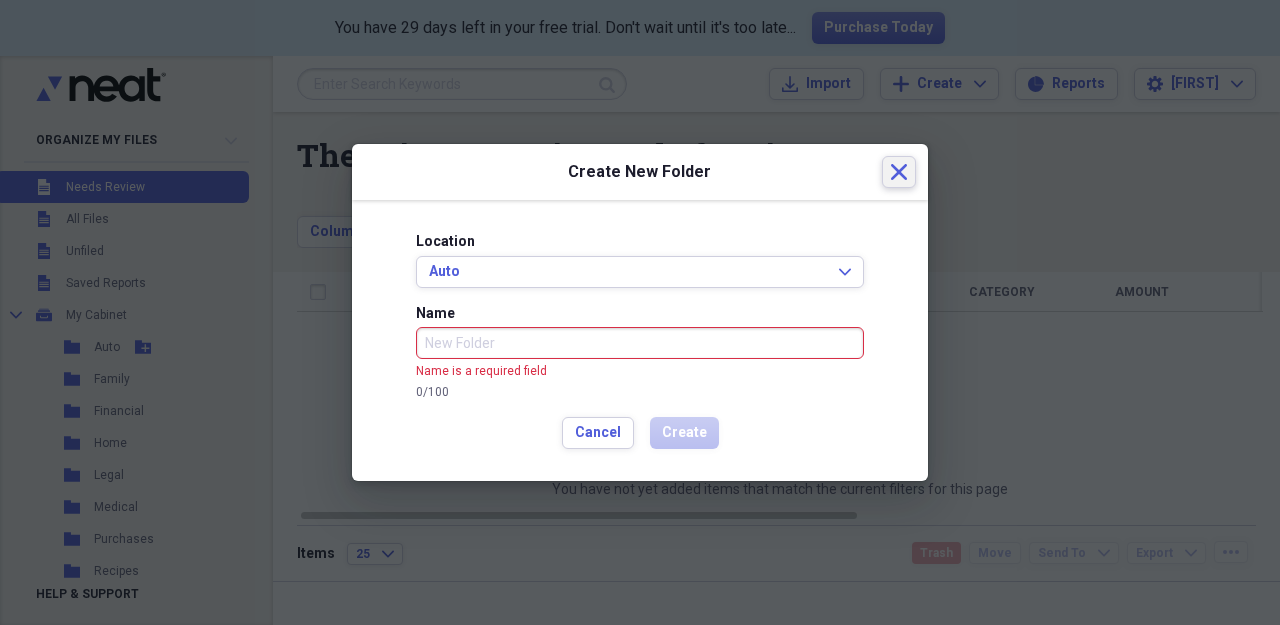 click 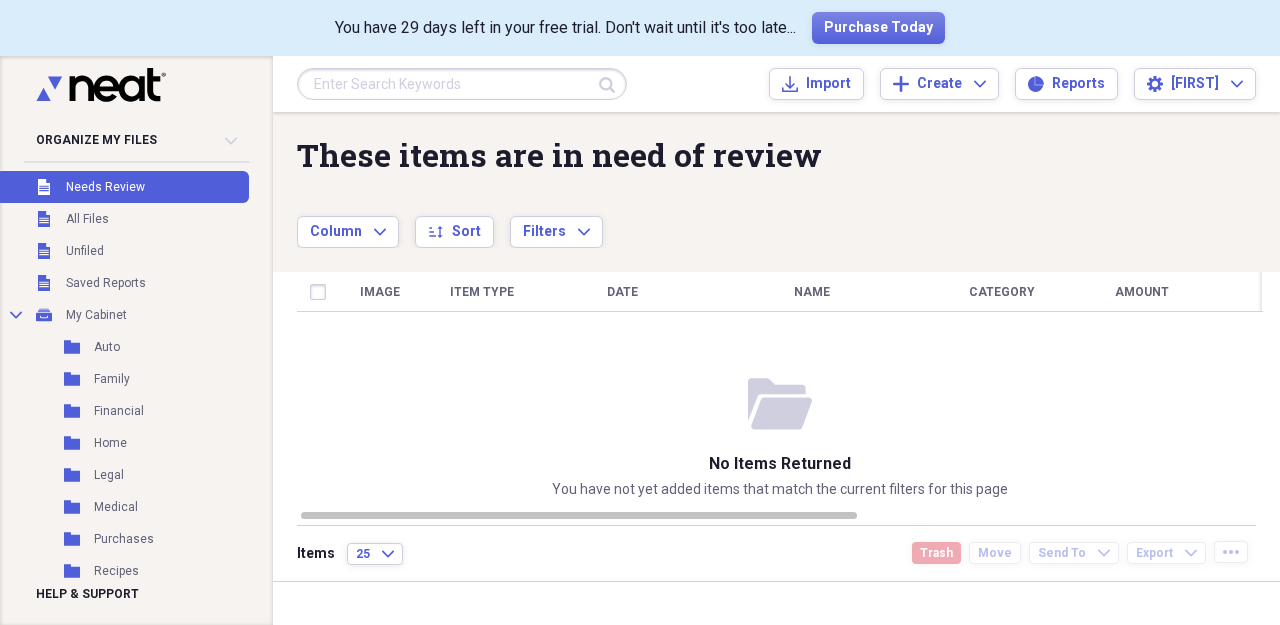 click on "Collapse" 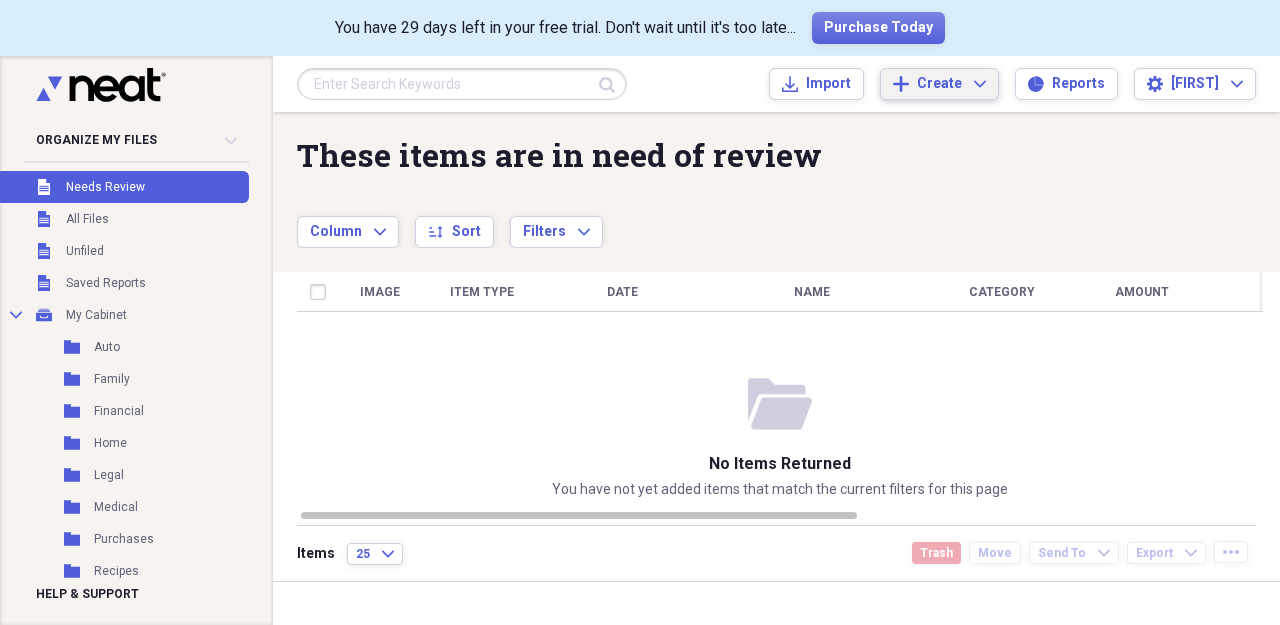 click on "Expand" 